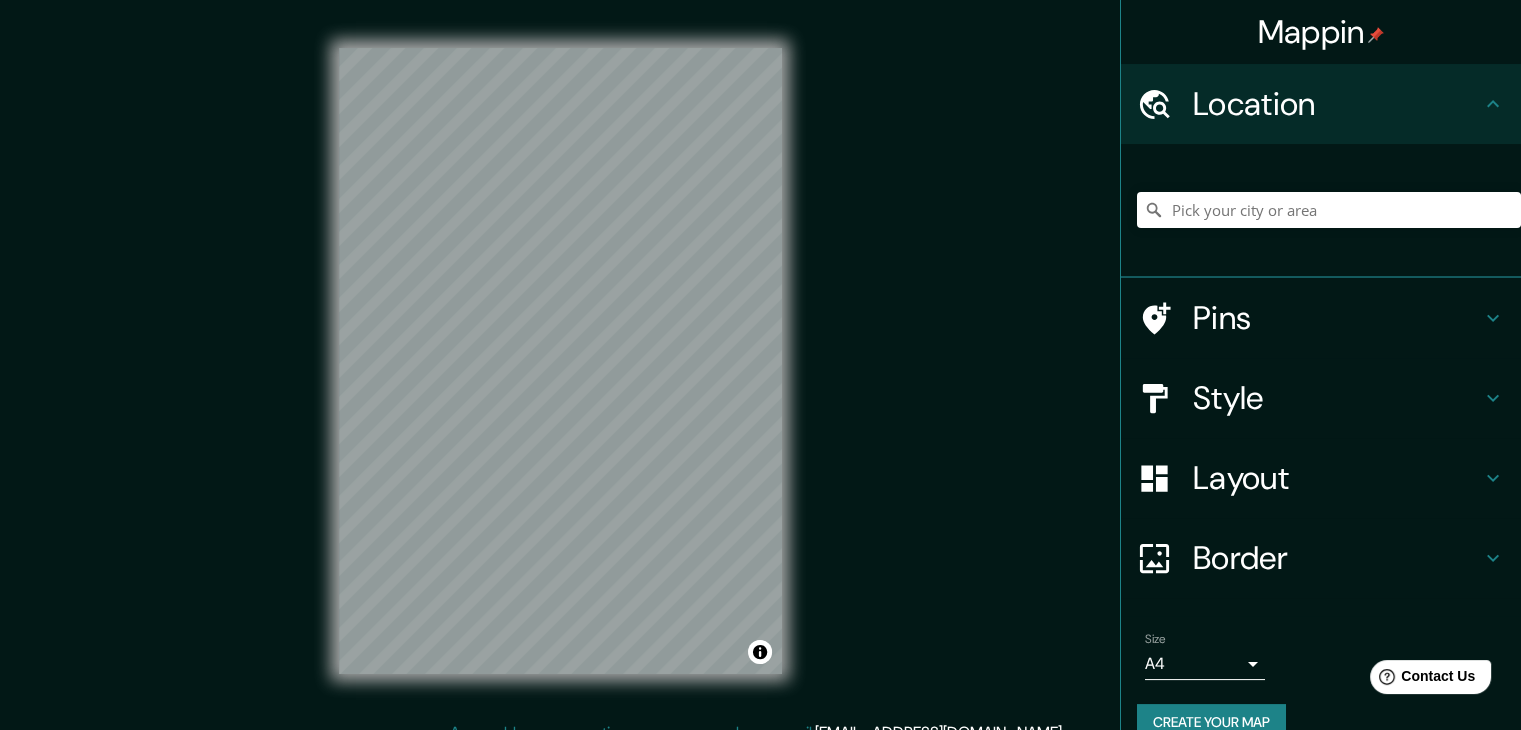 scroll, scrollTop: 0, scrollLeft: 0, axis: both 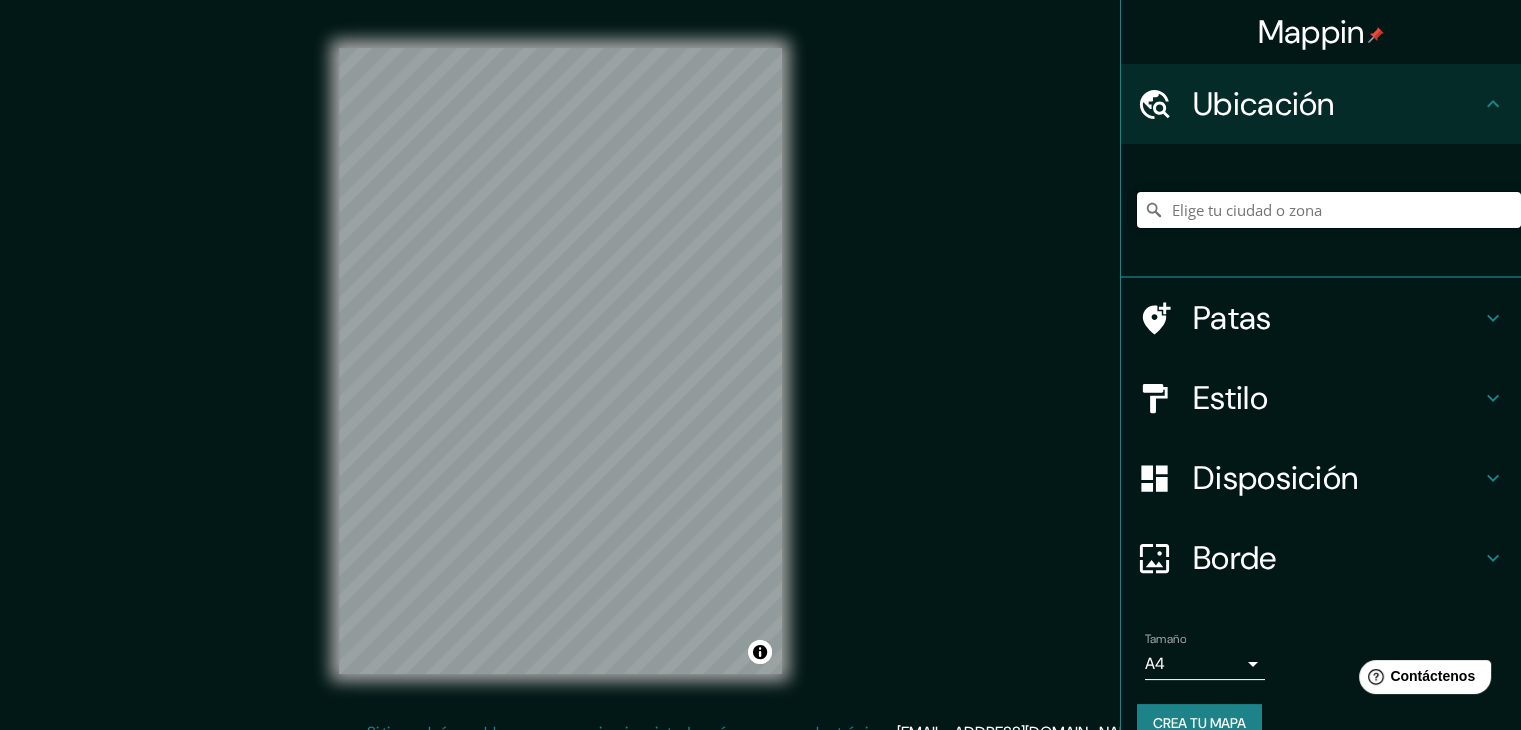 click at bounding box center (1329, 210) 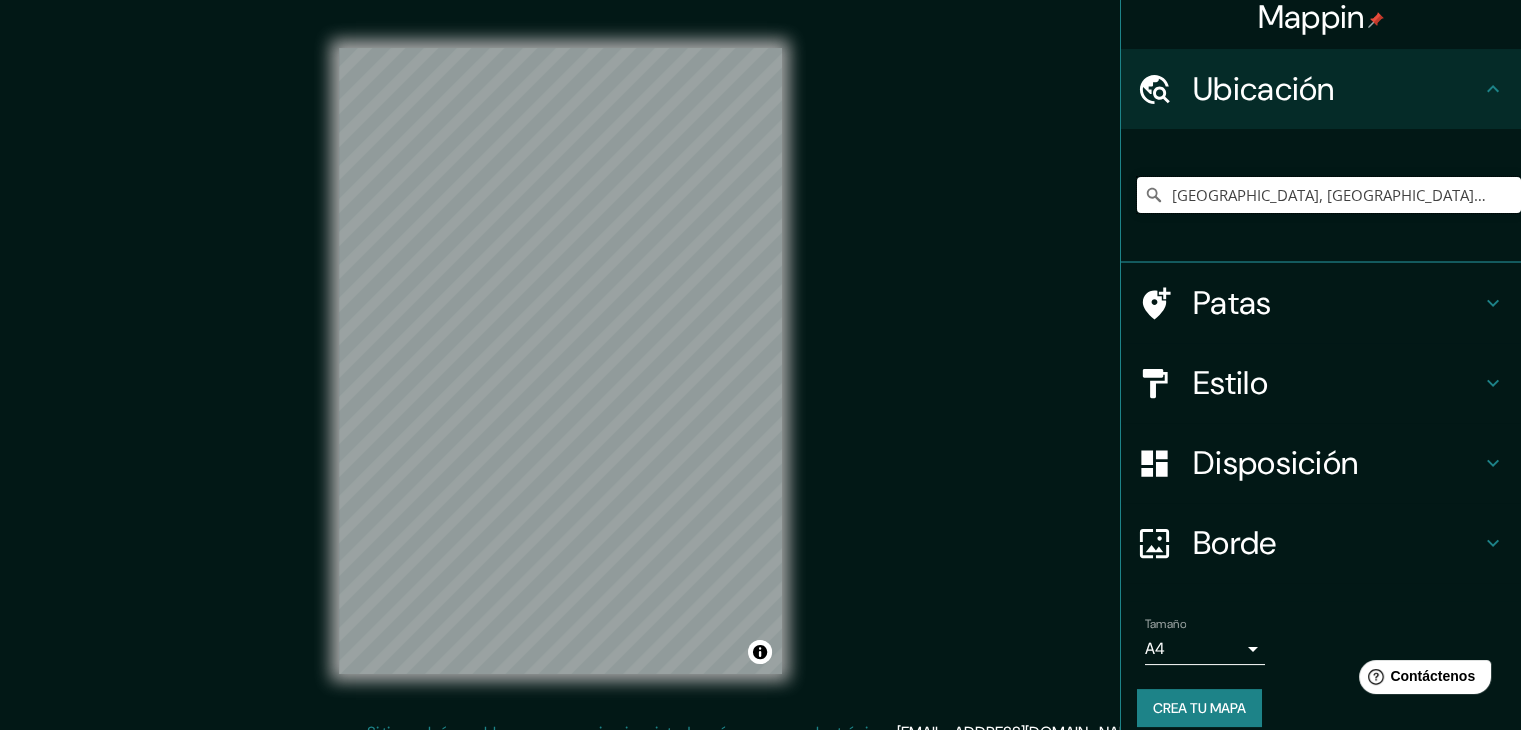 scroll, scrollTop: 35, scrollLeft: 0, axis: vertical 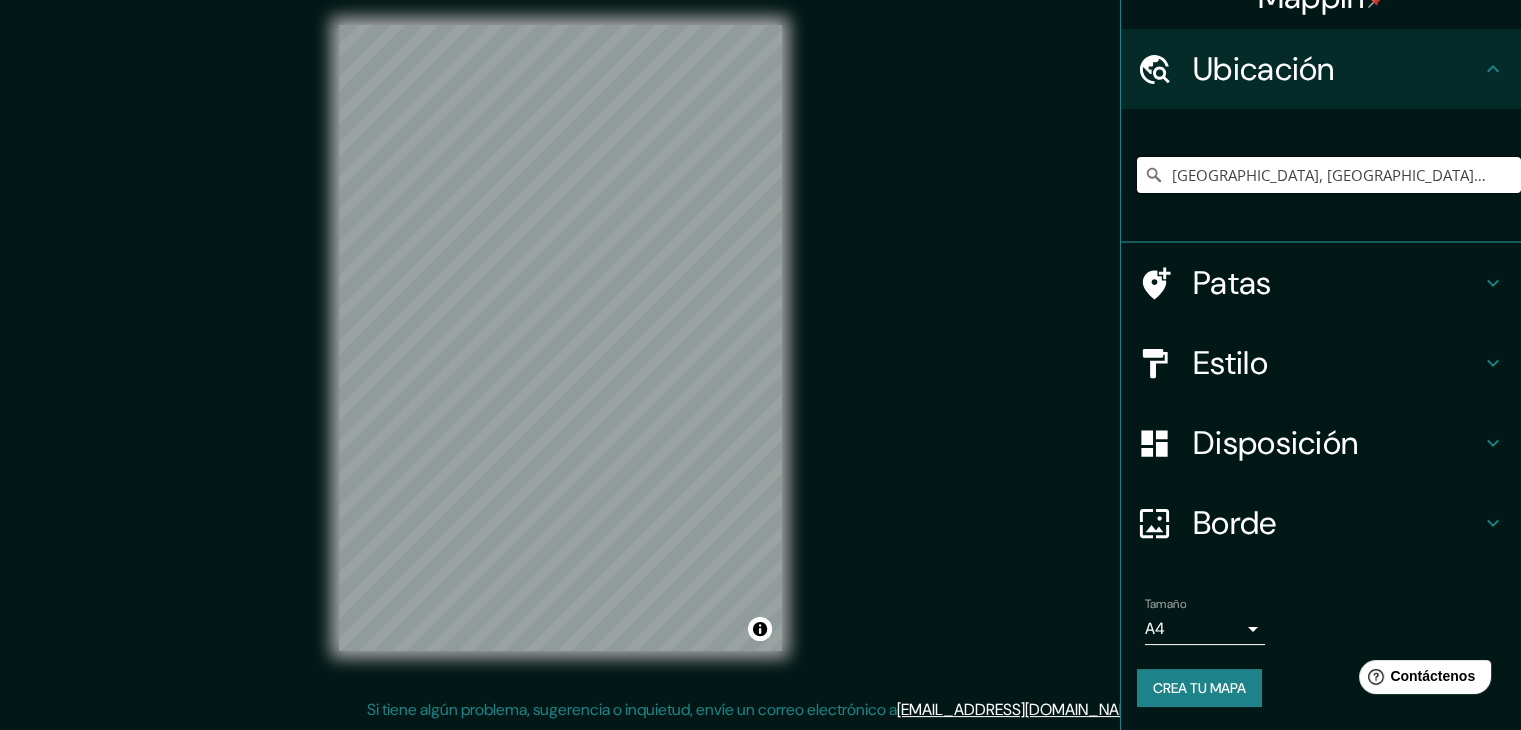 type on "[GEOGRAPHIC_DATA], [GEOGRAPHIC_DATA], [GEOGRAPHIC_DATA]" 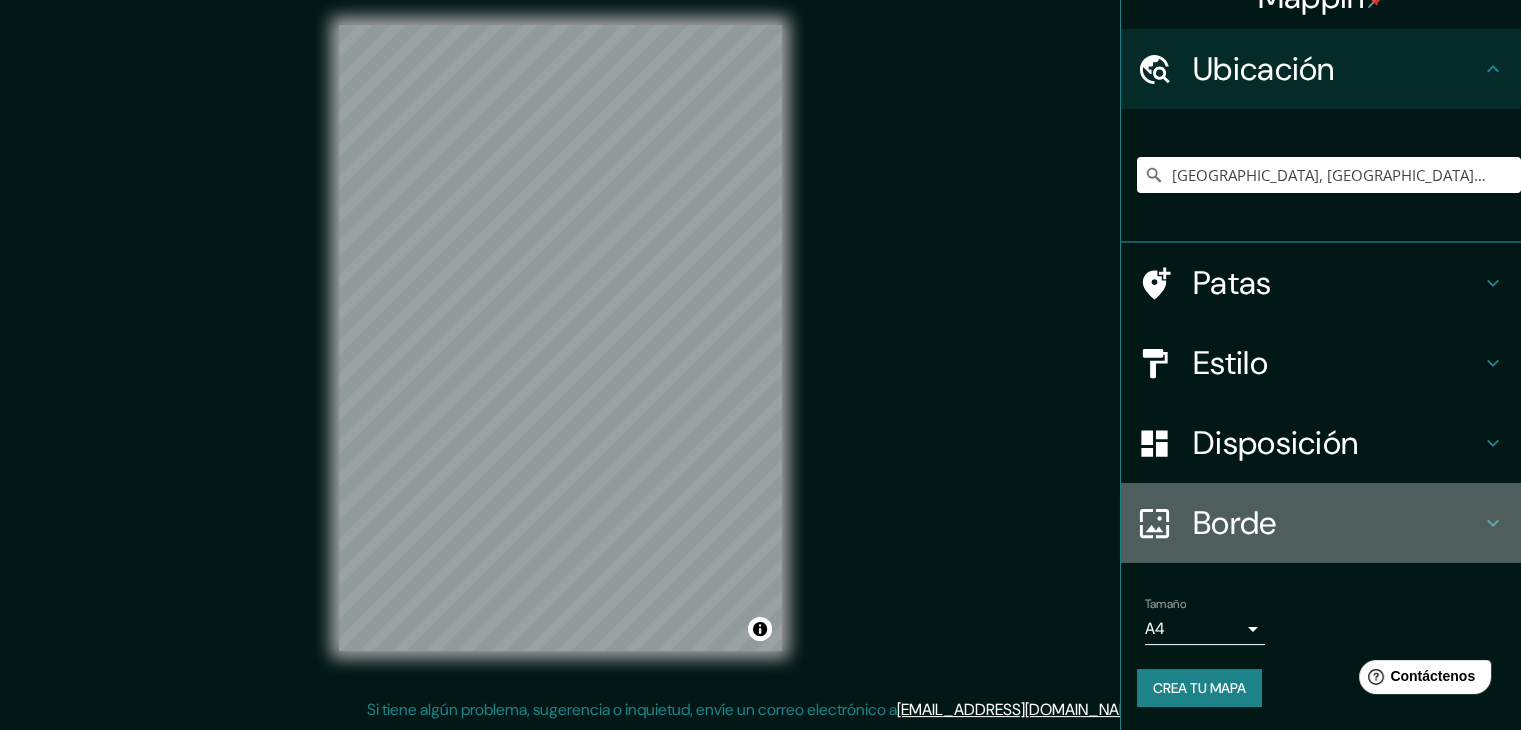 click on "Borde" at bounding box center [1321, 523] 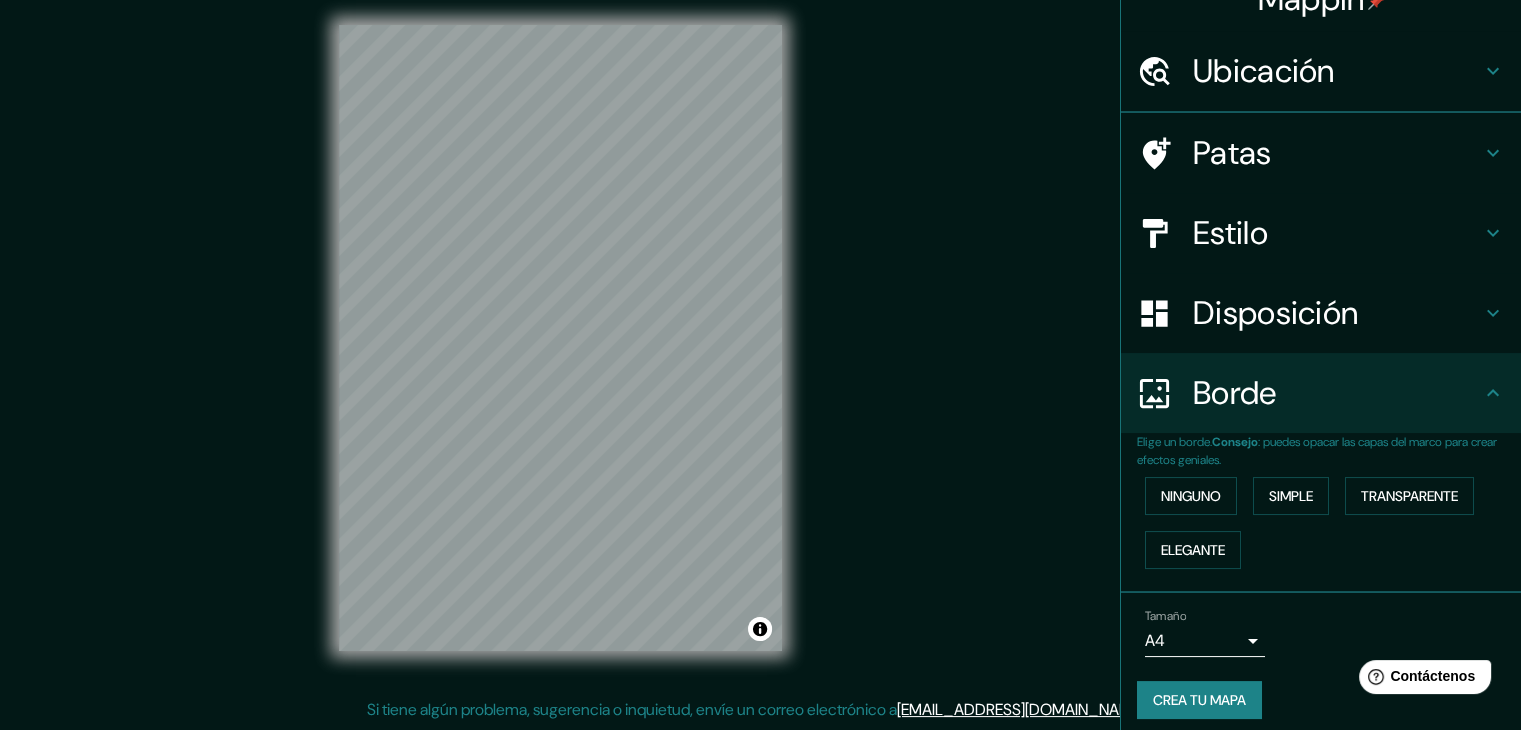 scroll, scrollTop: 35, scrollLeft: 0, axis: vertical 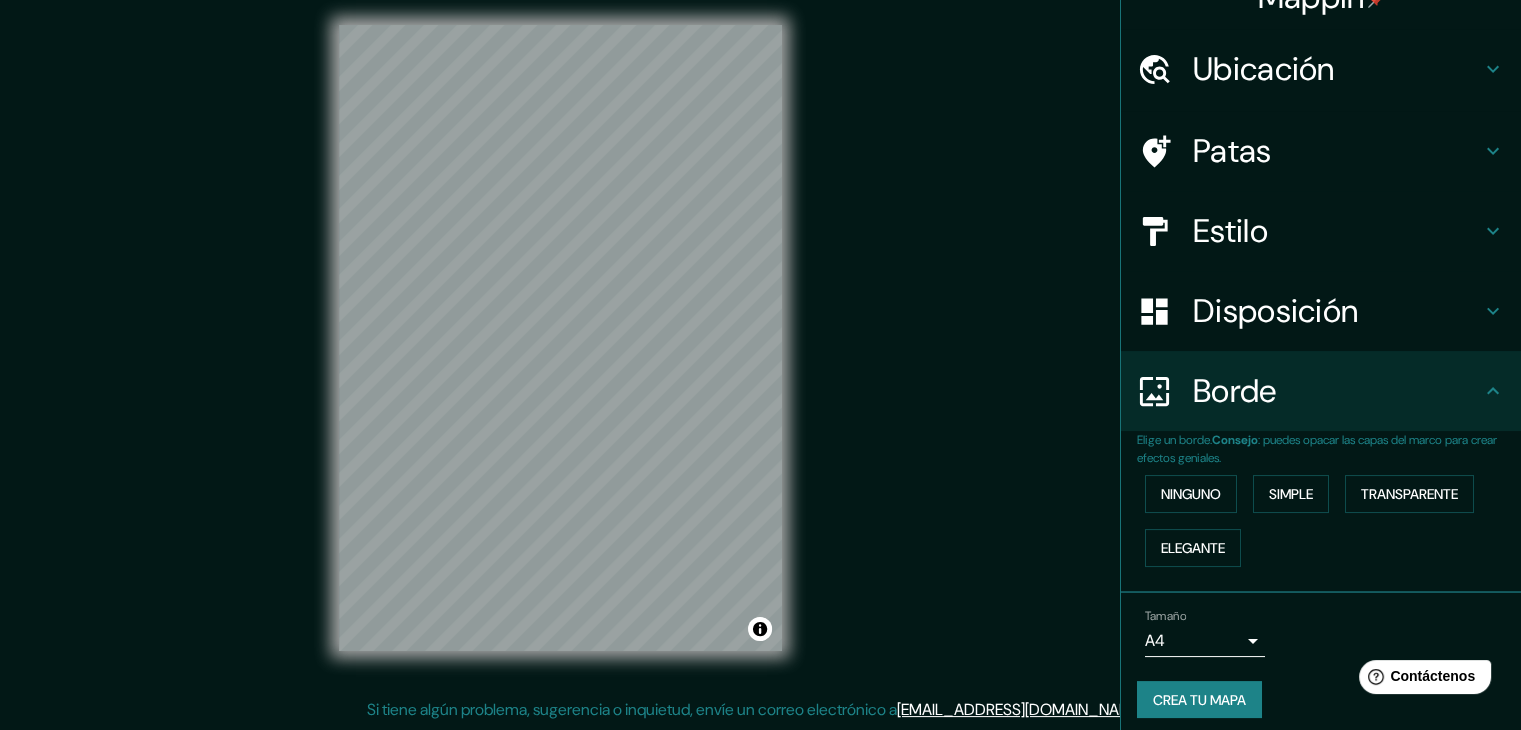 click on "Borde" at bounding box center (1321, 391) 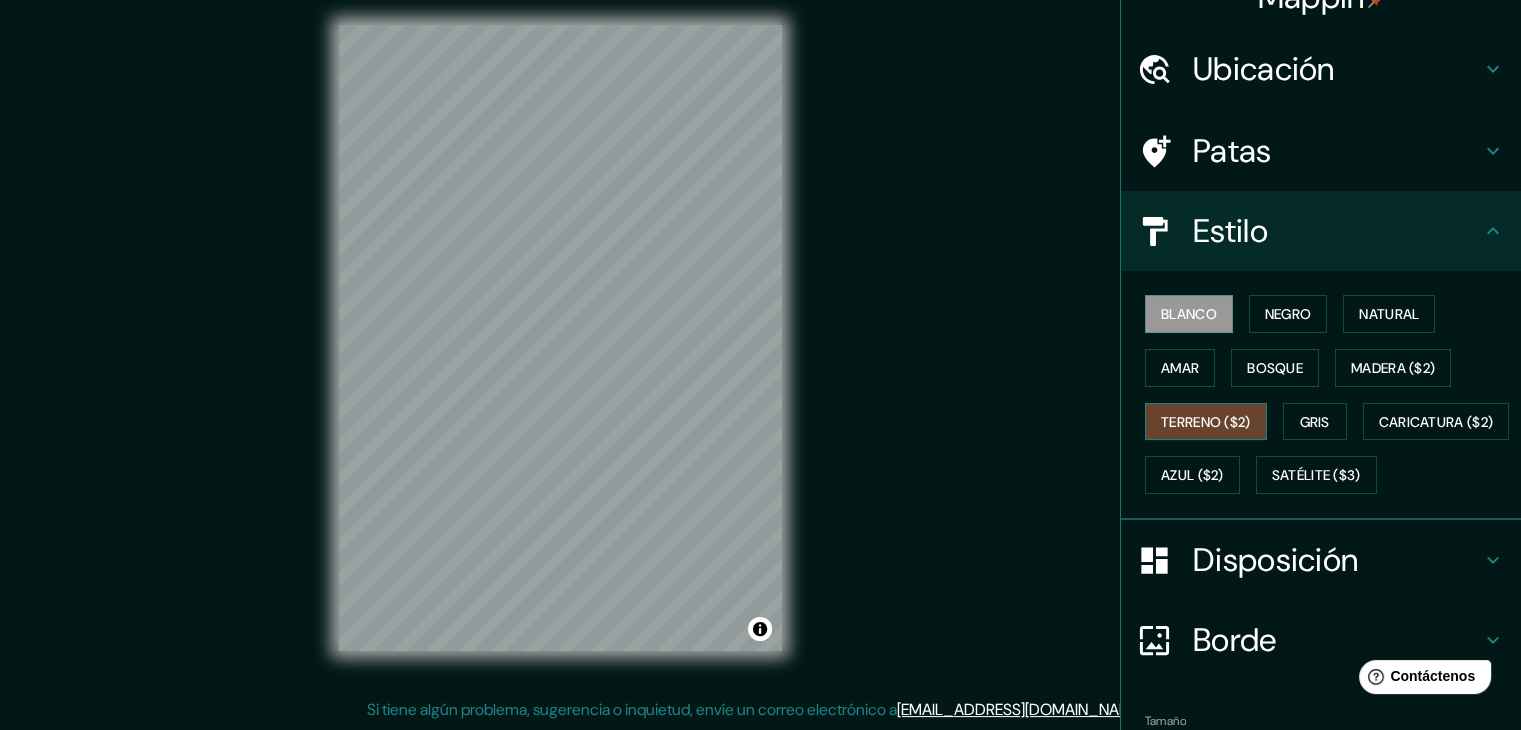 click on "Terreno ($2)" at bounding box center [1206, 422] 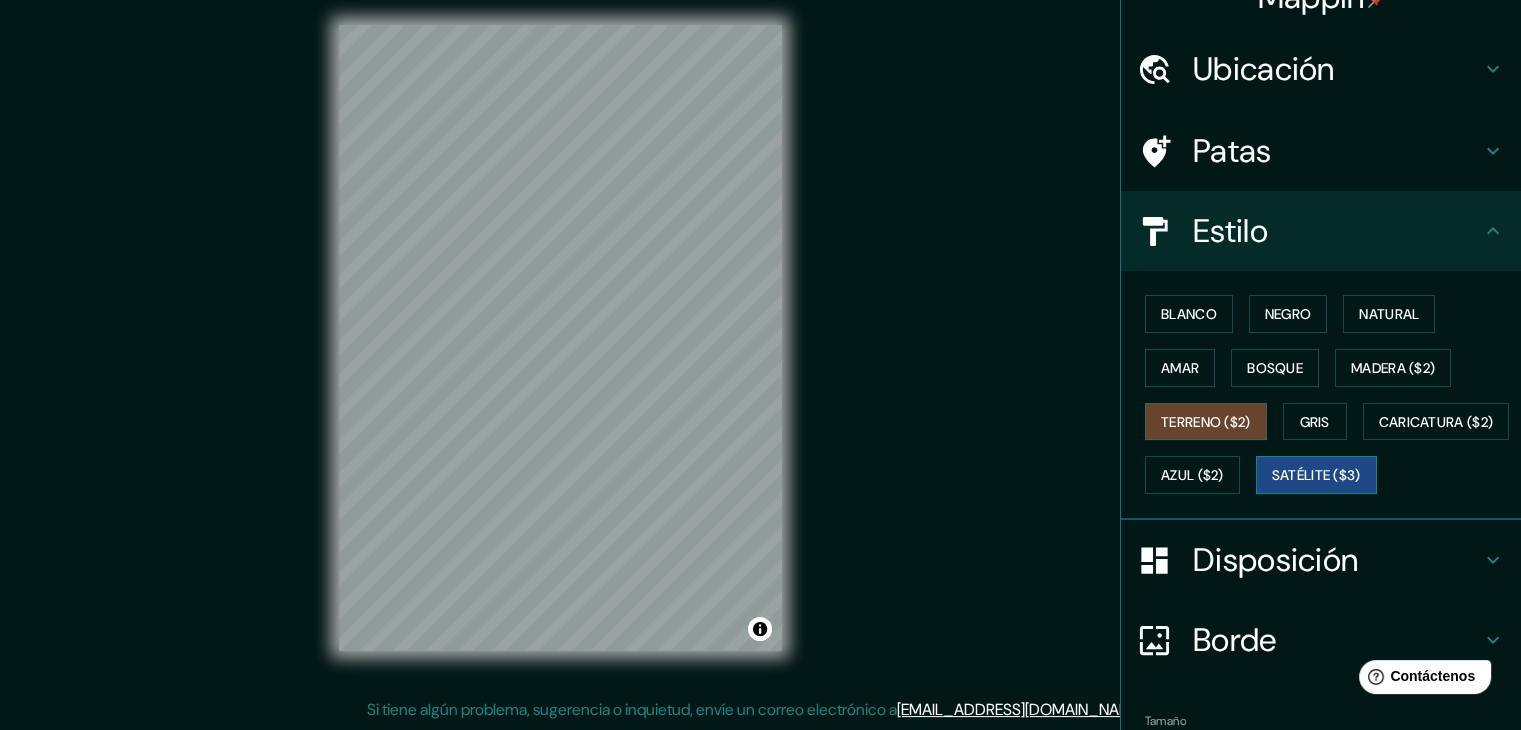 click on "Satélite ($3)" at bounding box center [1316, 476] 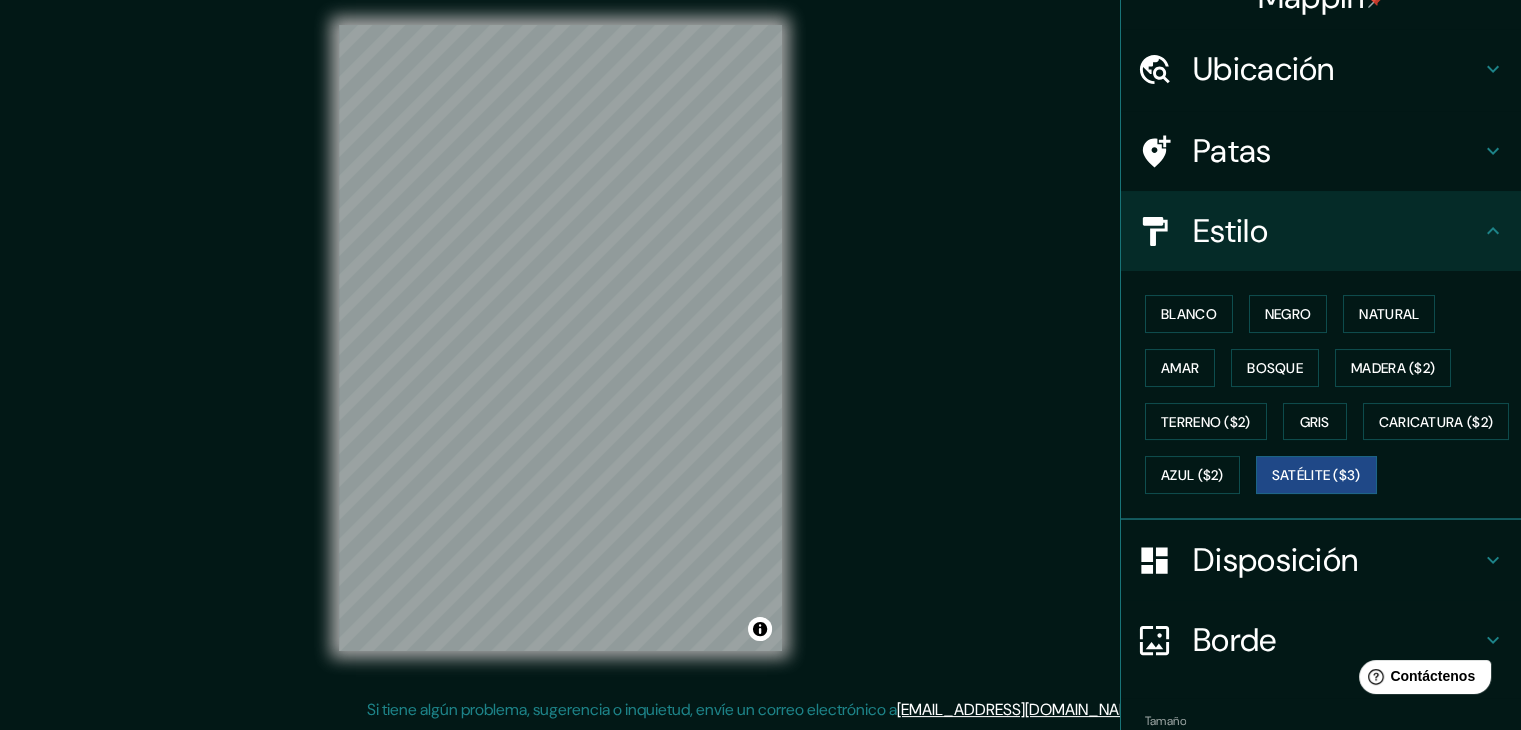 click on "© Mapbox   © OpenStreetMap   Improve this map   © Maxar" at bounding box center [560, 337] 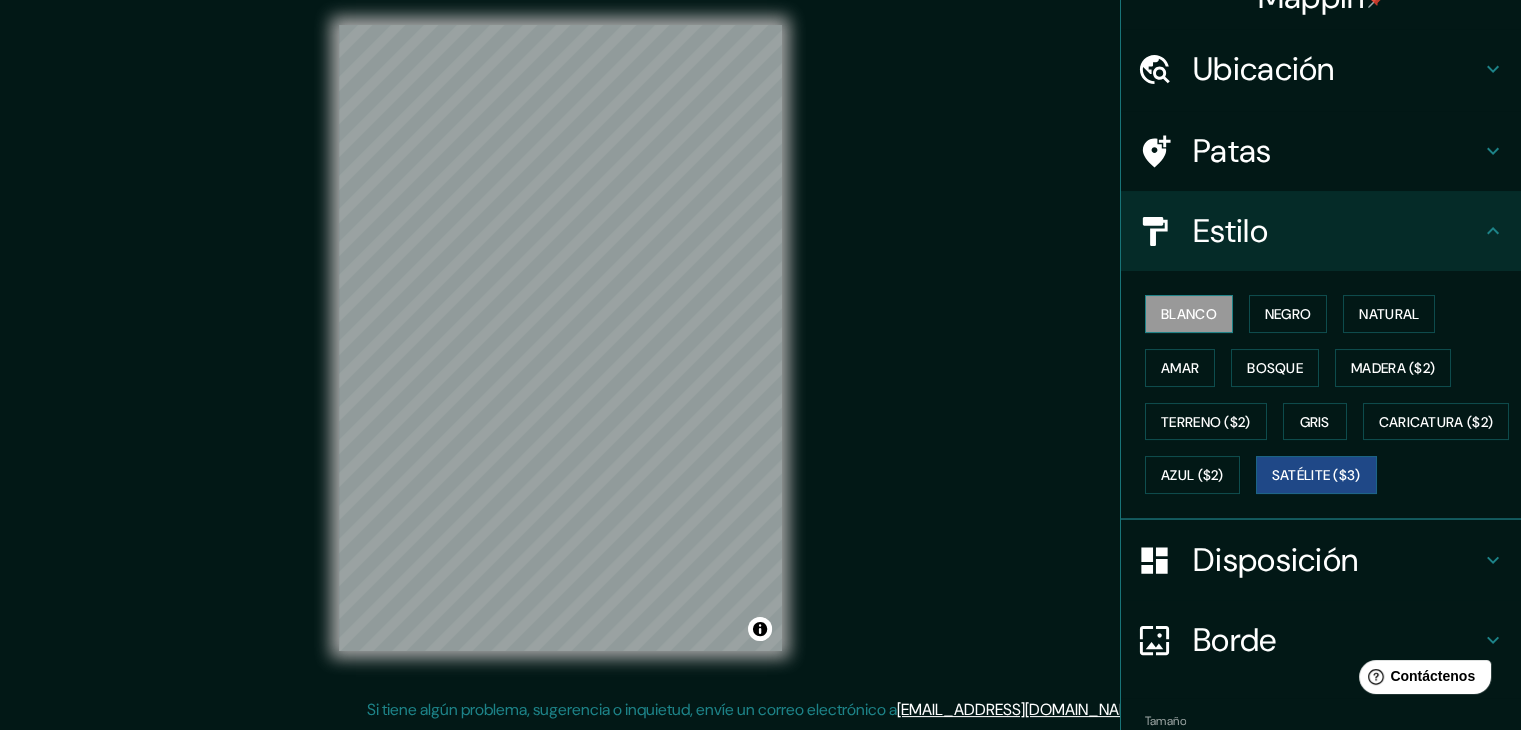 click on "Blanco" at bounding box center (1189, 314) 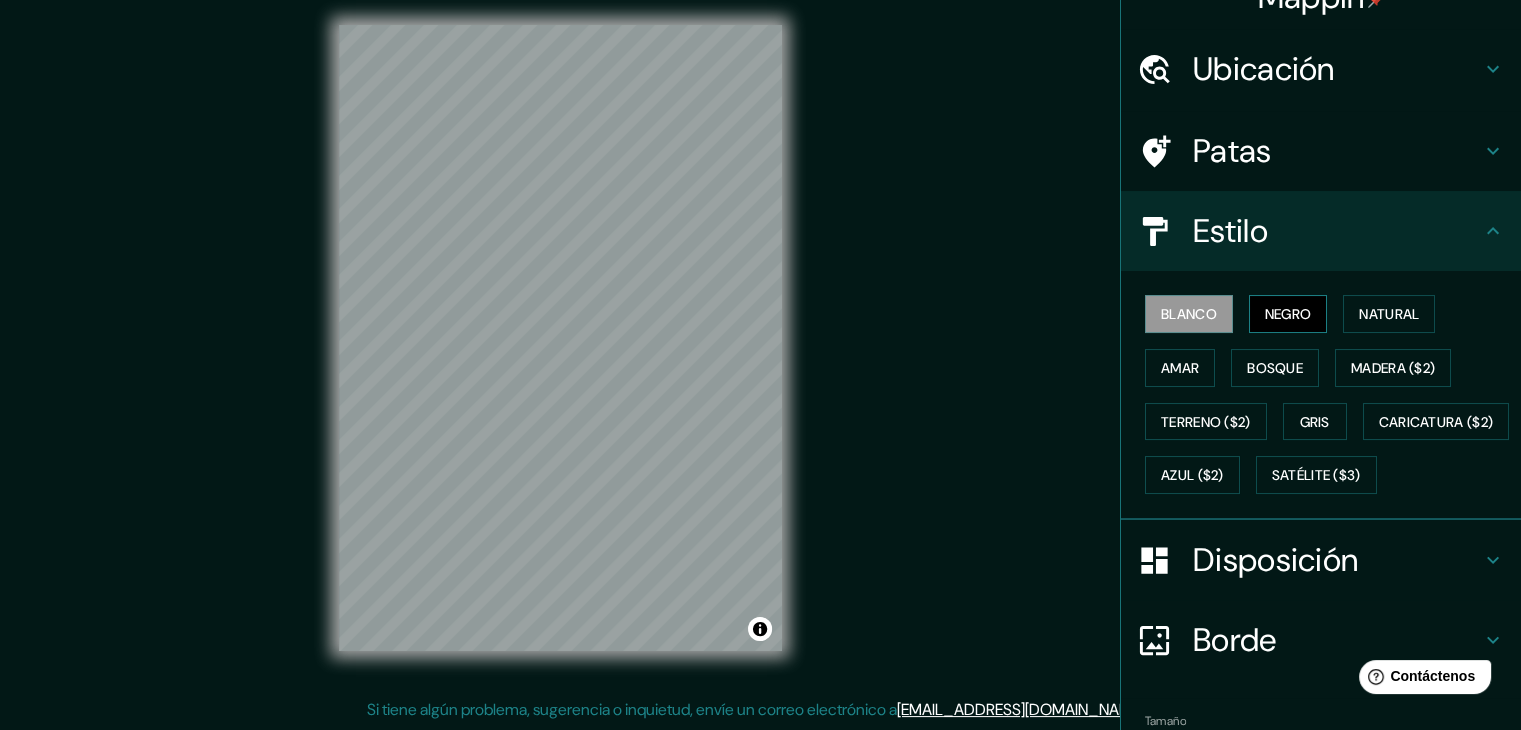click on "Negro" at bounding box center [1288, 314] 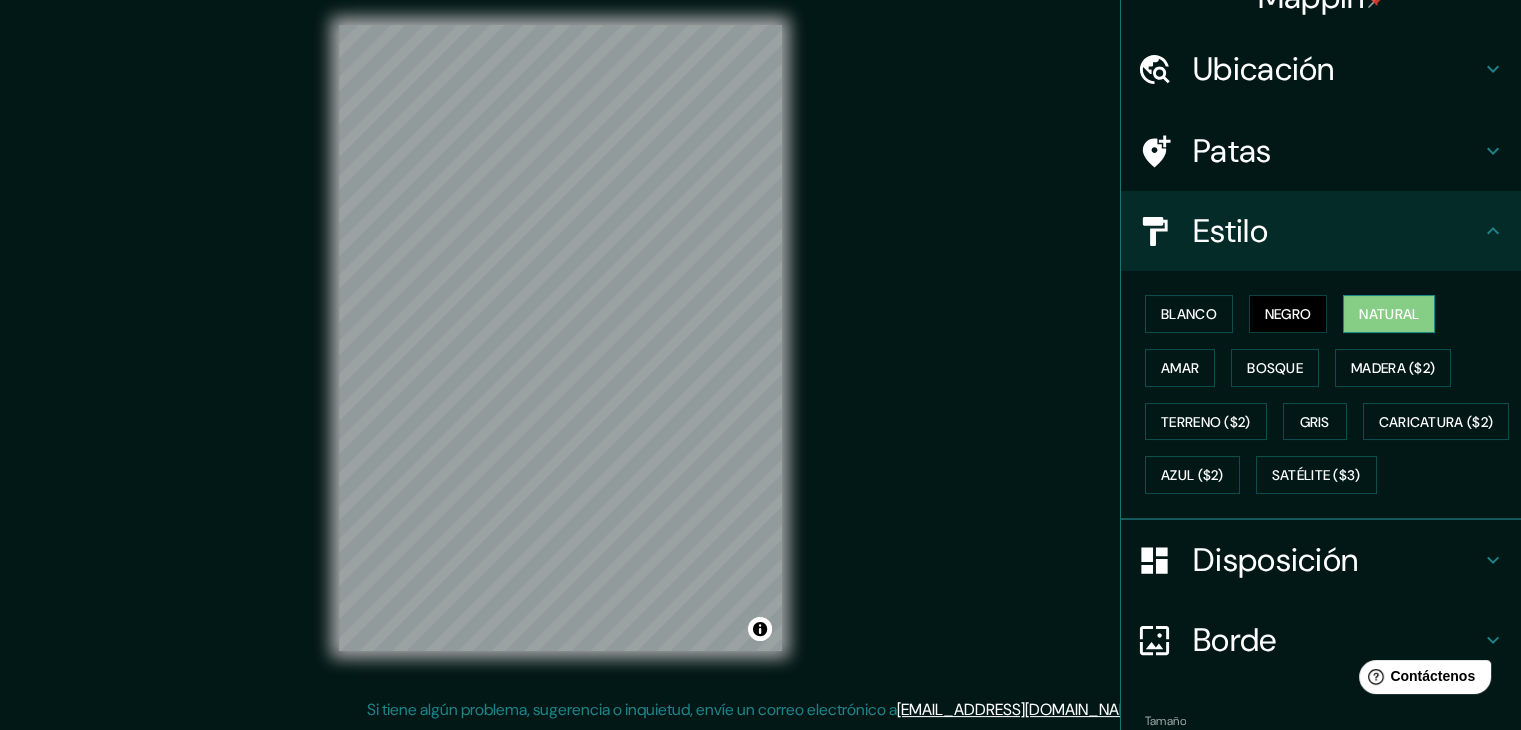 click on "Natural" at bounding box center [1389, 314] 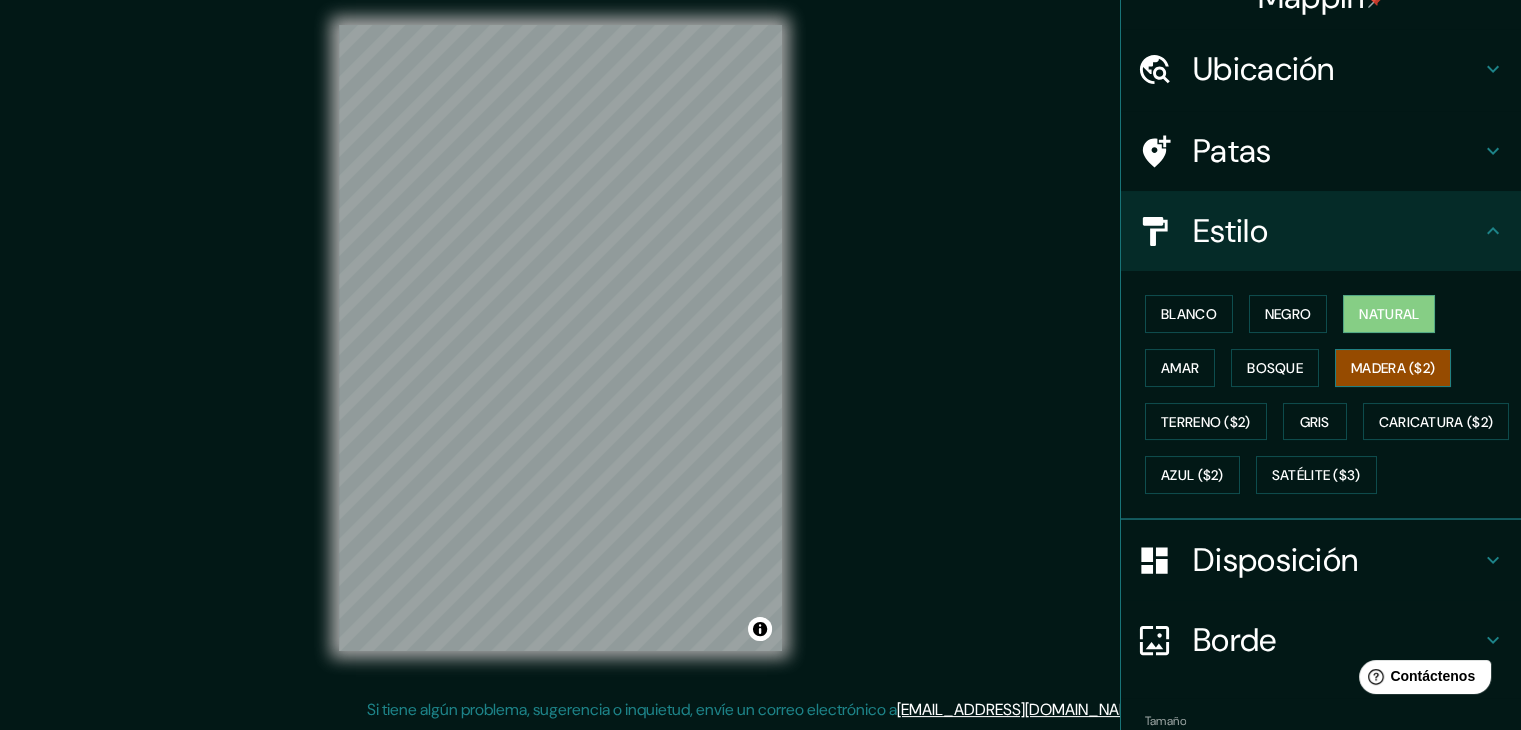 click on "Madera ($2)" at bounding box center [1393, 368] 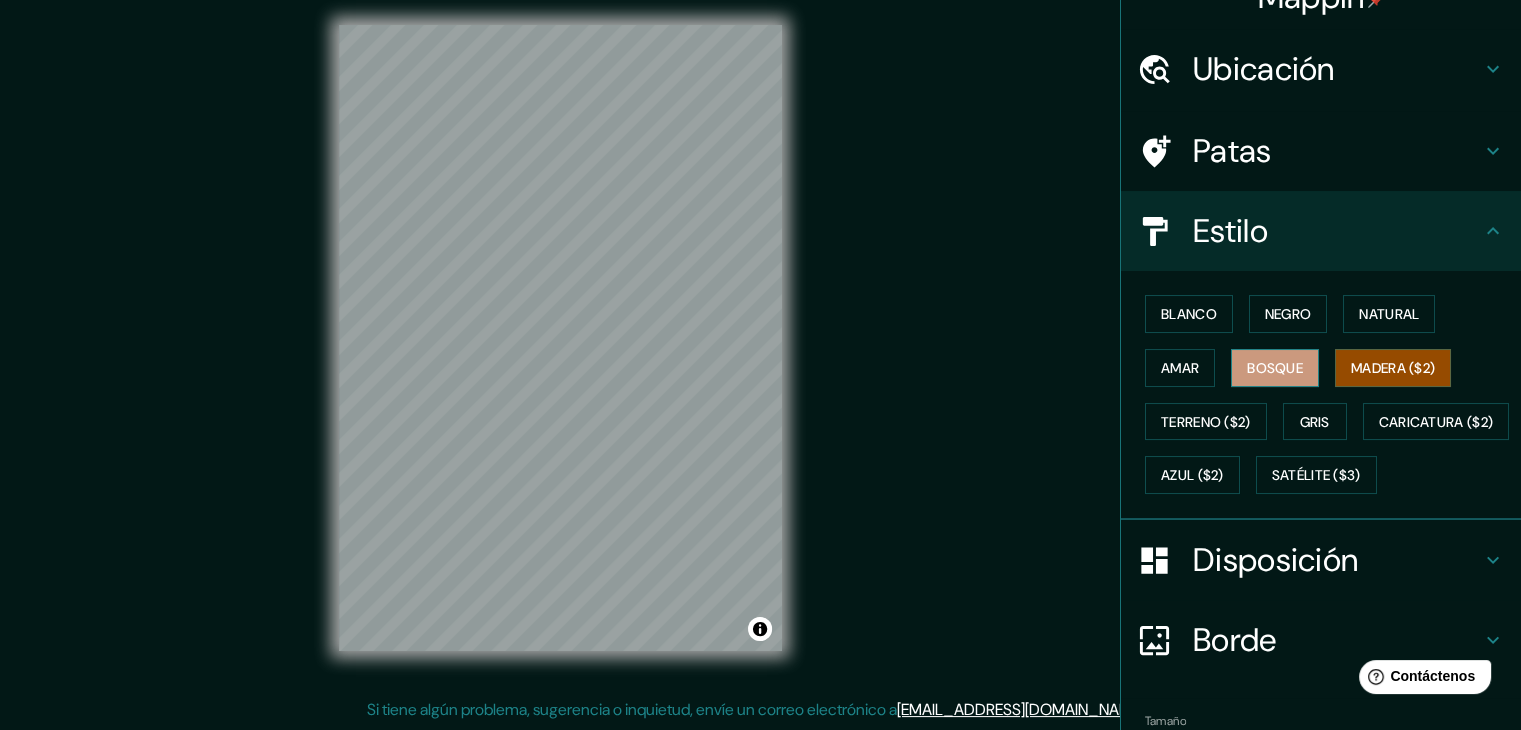 click on "Bosque" at bounding box center [1275, 368] 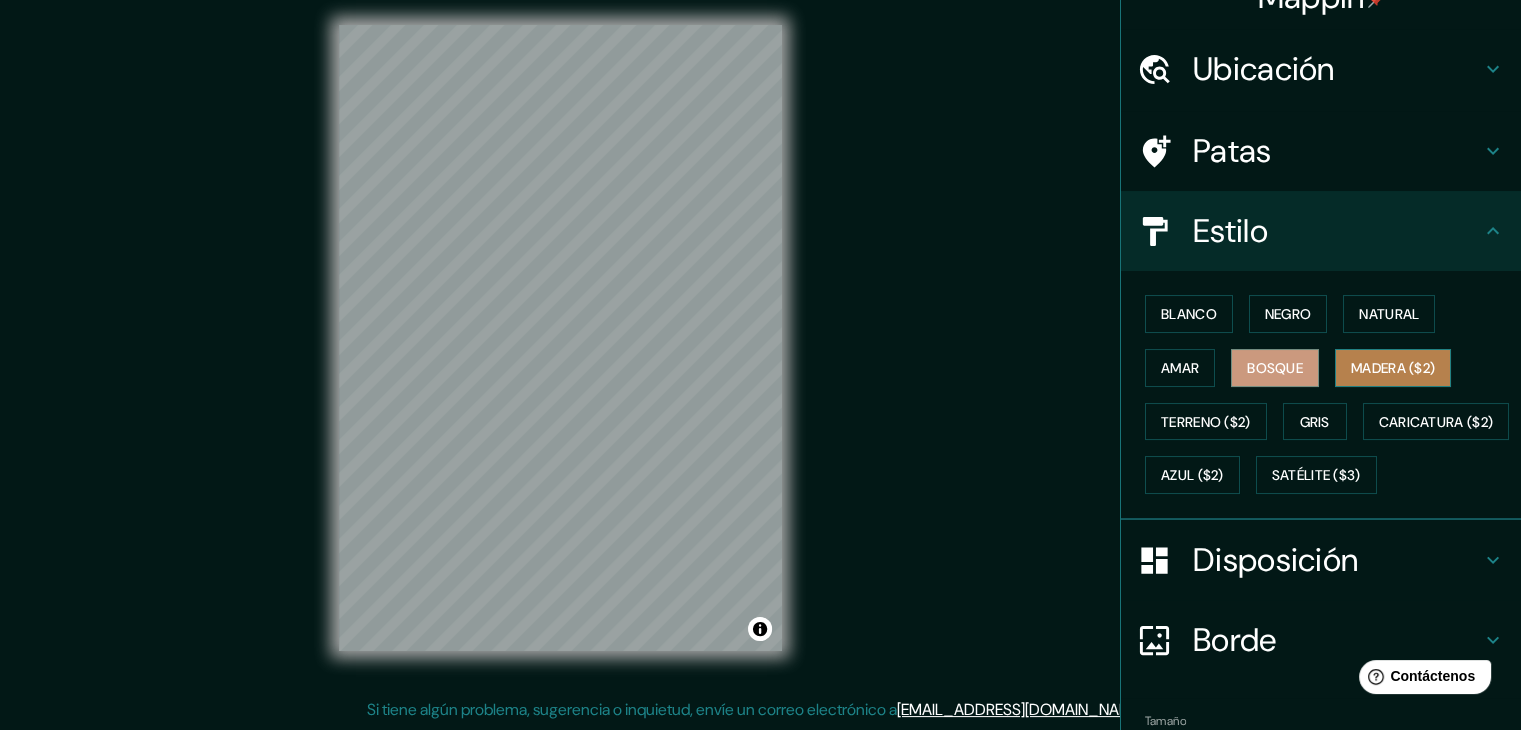 click on "Madera ($2)" at bounding box center (1393, 368) 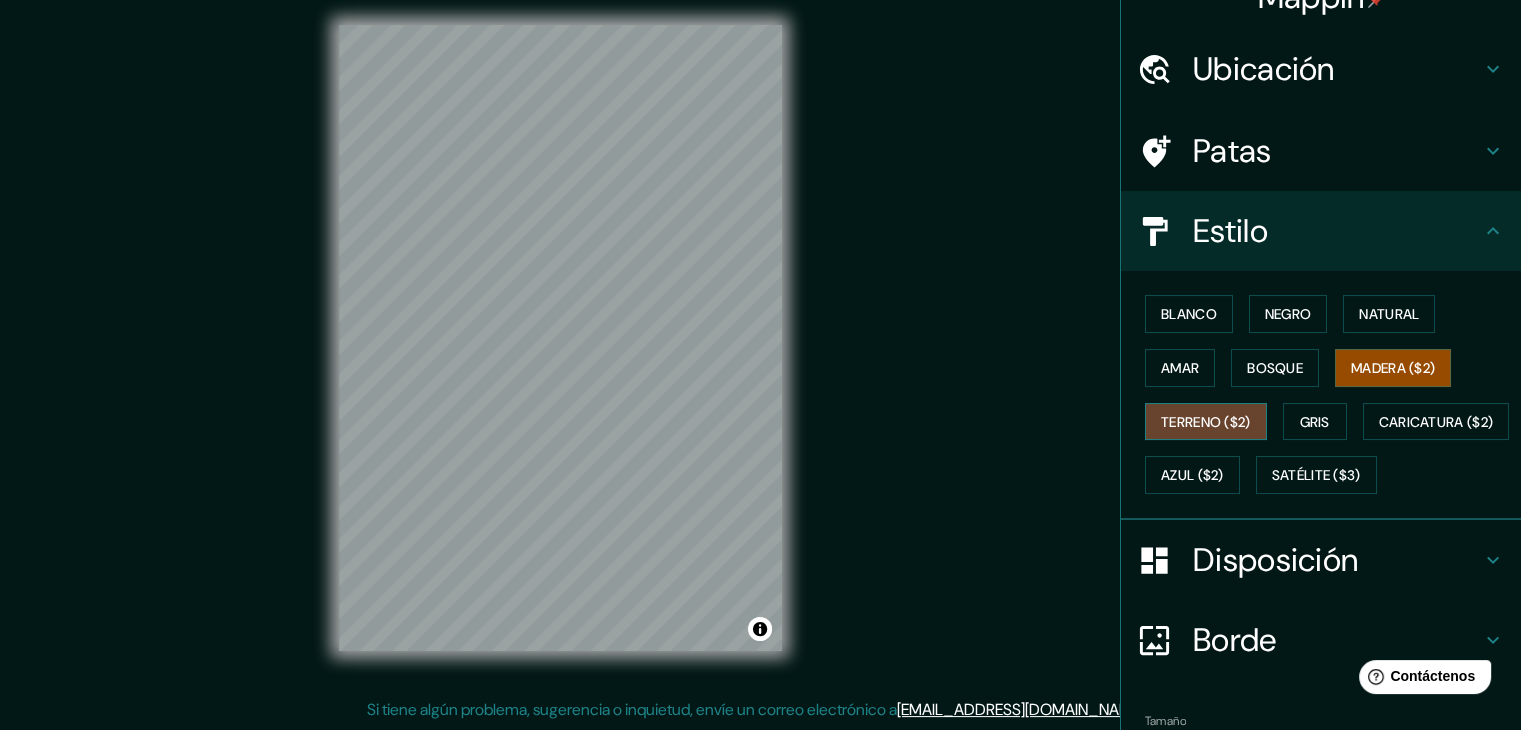 click on "Terreno ($2)" at bounding box center (1206, 422) 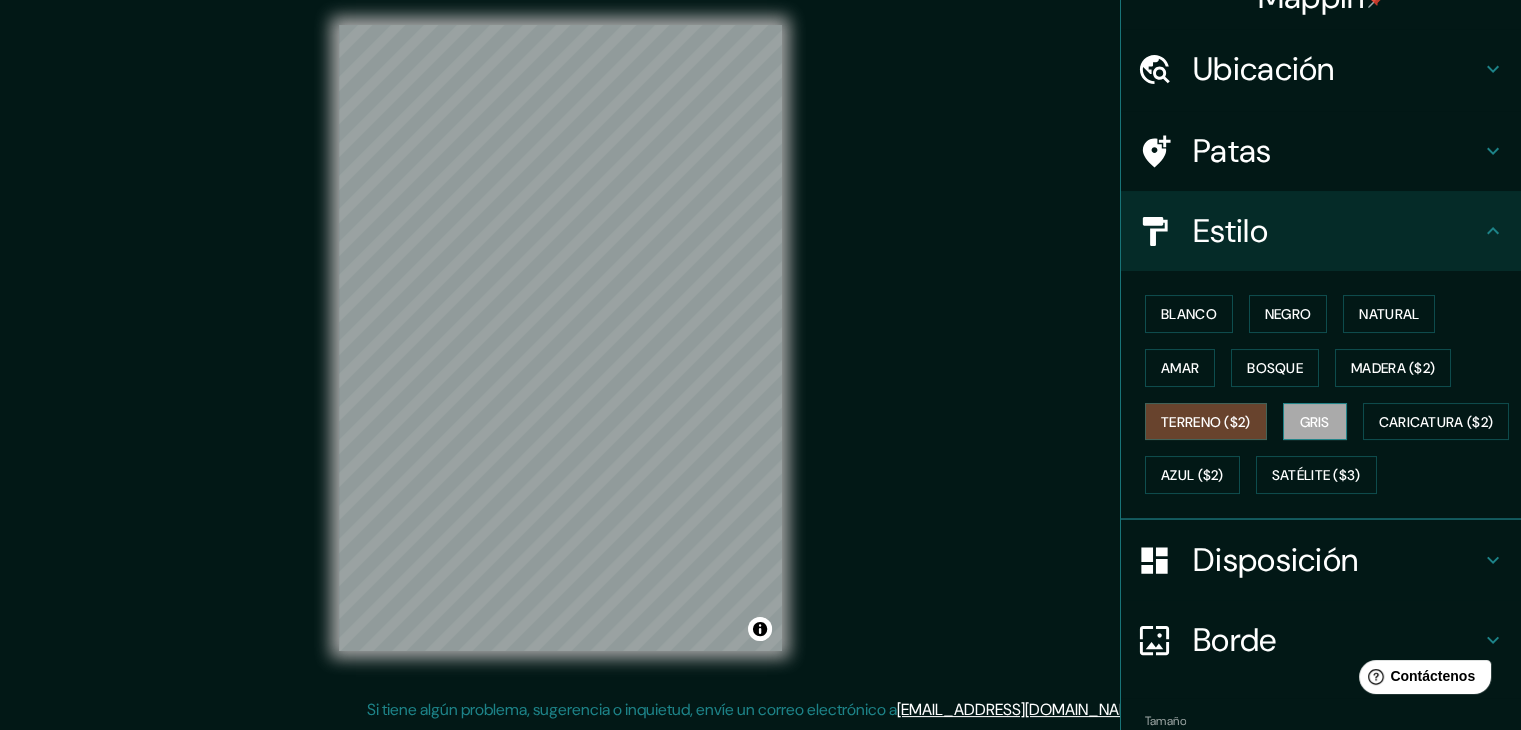 click on "Gris" at bounding box center (1315, 422) 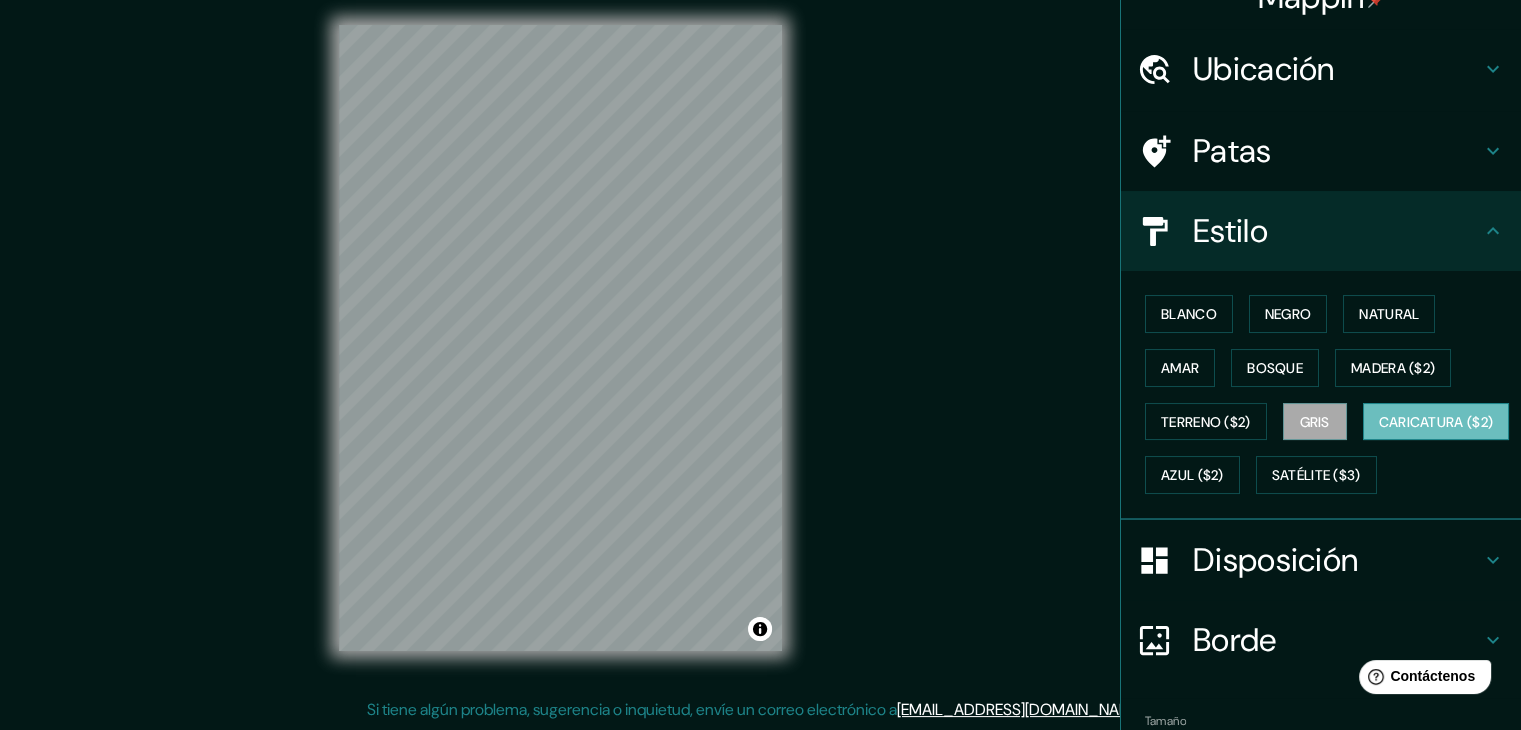 click on "Caricatura ($2)" at bounding box center (1436, 422) 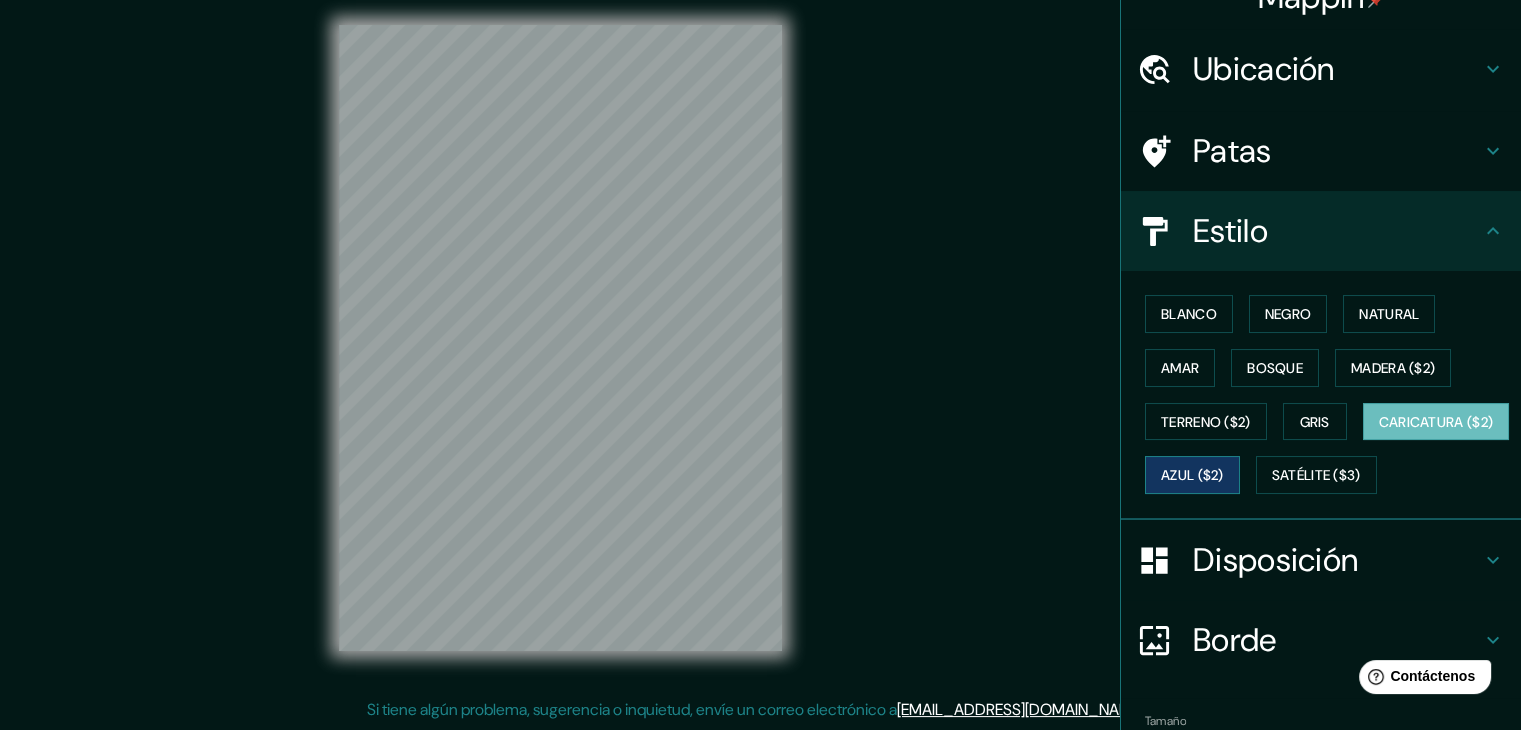 click on "Azul ($2)" at bounding box center (1192, 476) 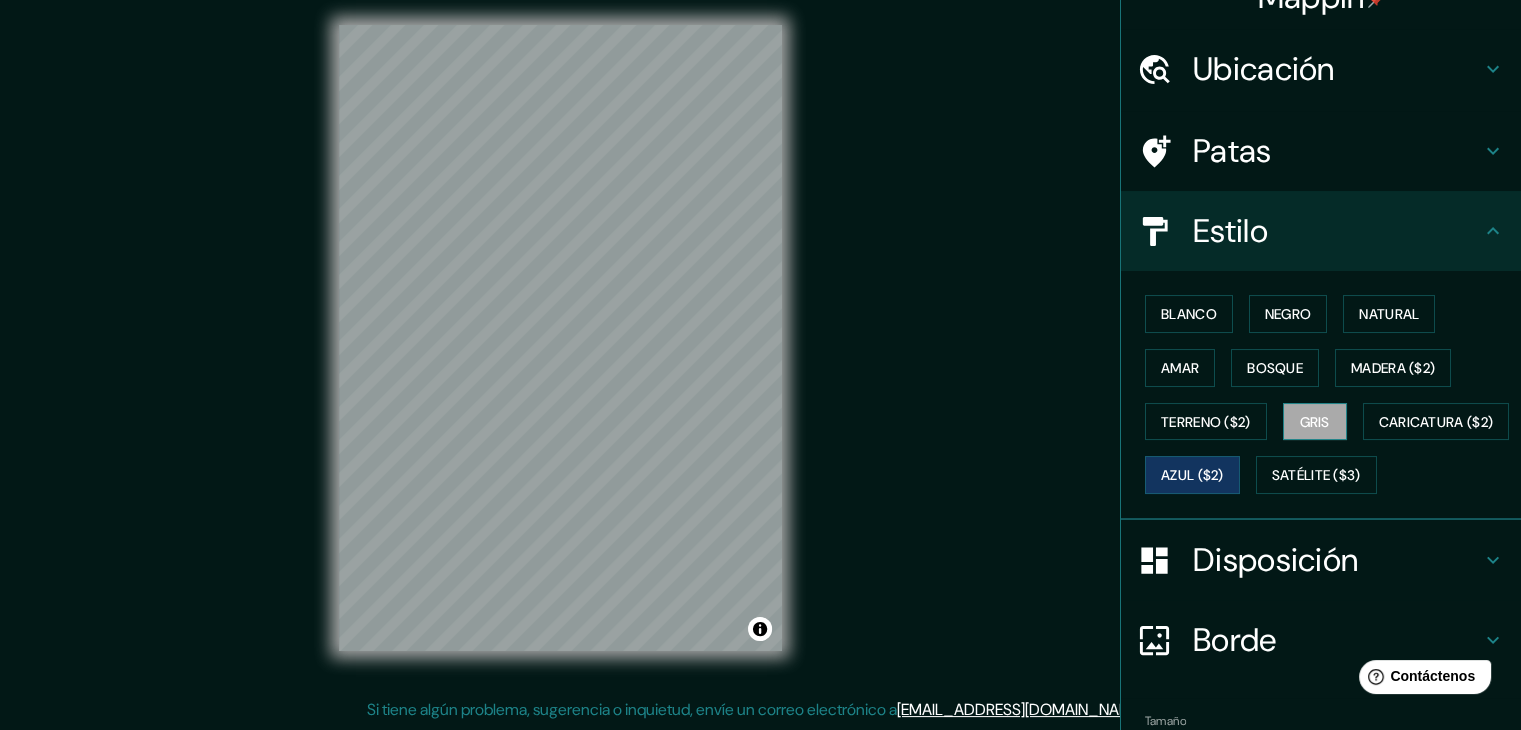 click on "Gris" at bounding box center [1315, 422] 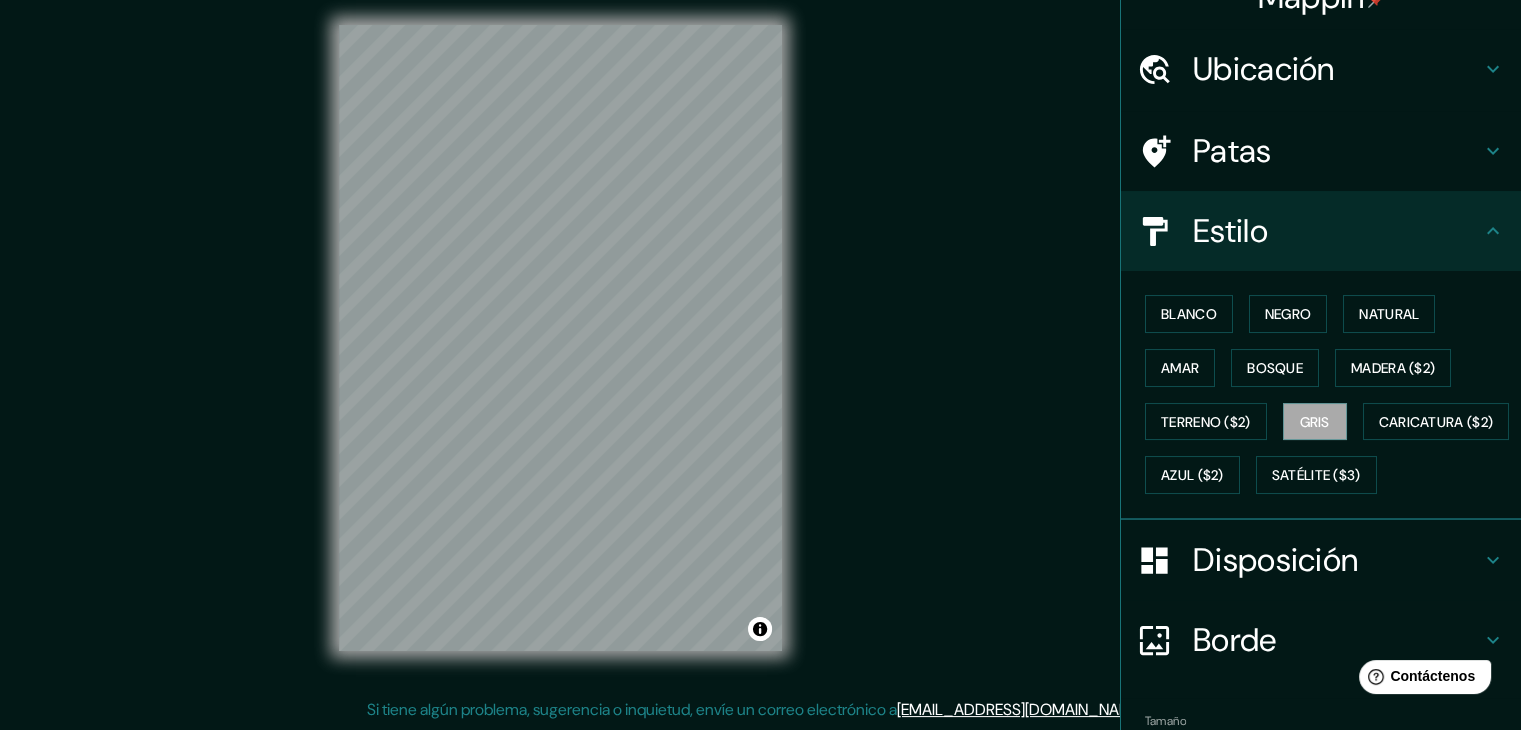 click on "Blanco Negro Natural Amar Bosque Madera ($2) Terreno ($2) Gris Caricatura ($2) Azul ($2) Satélite ($3)" at bounding box center [1321, 395] 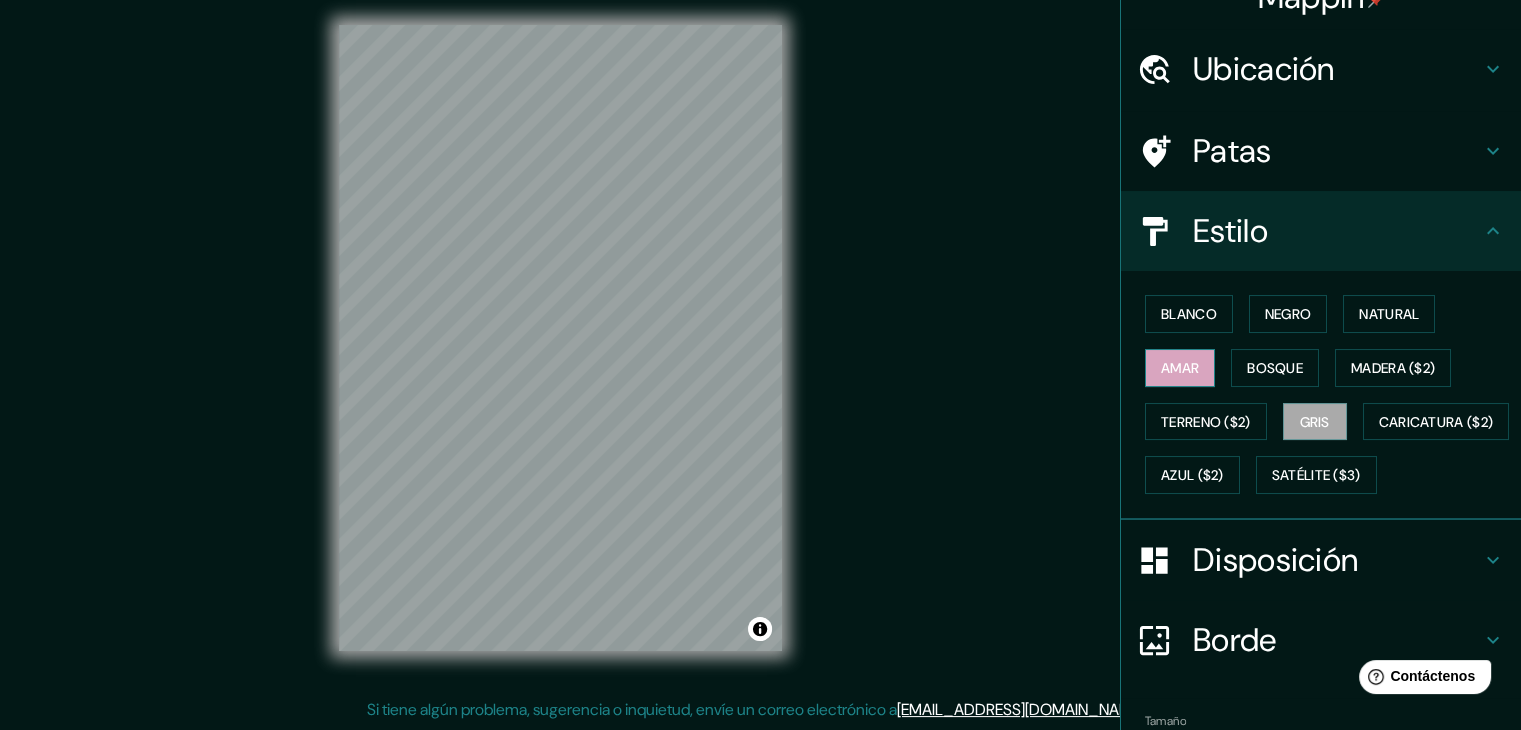 click on "Amar" at bounding box center [1180, 368] 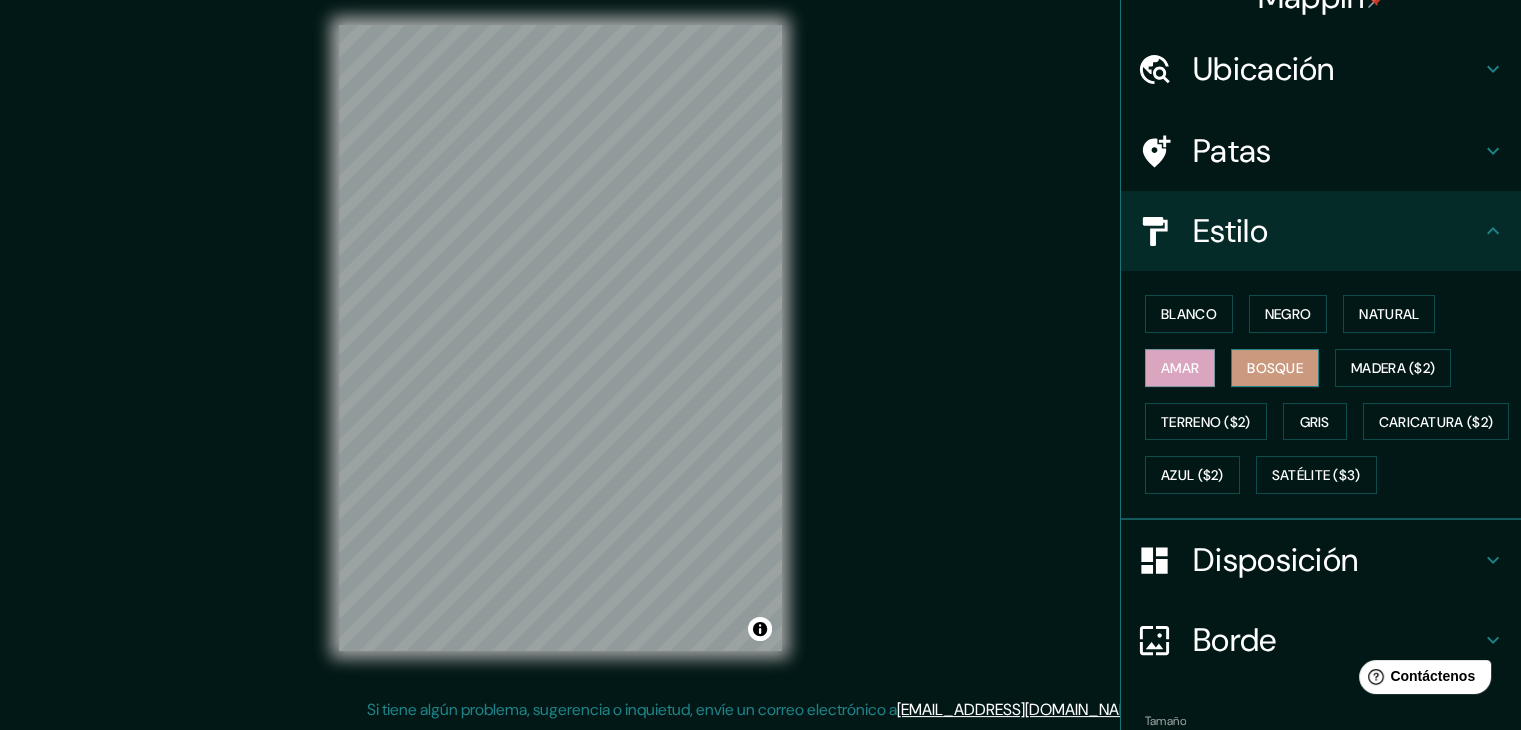 click on "Bosque" at bounding box center [1275, 368] 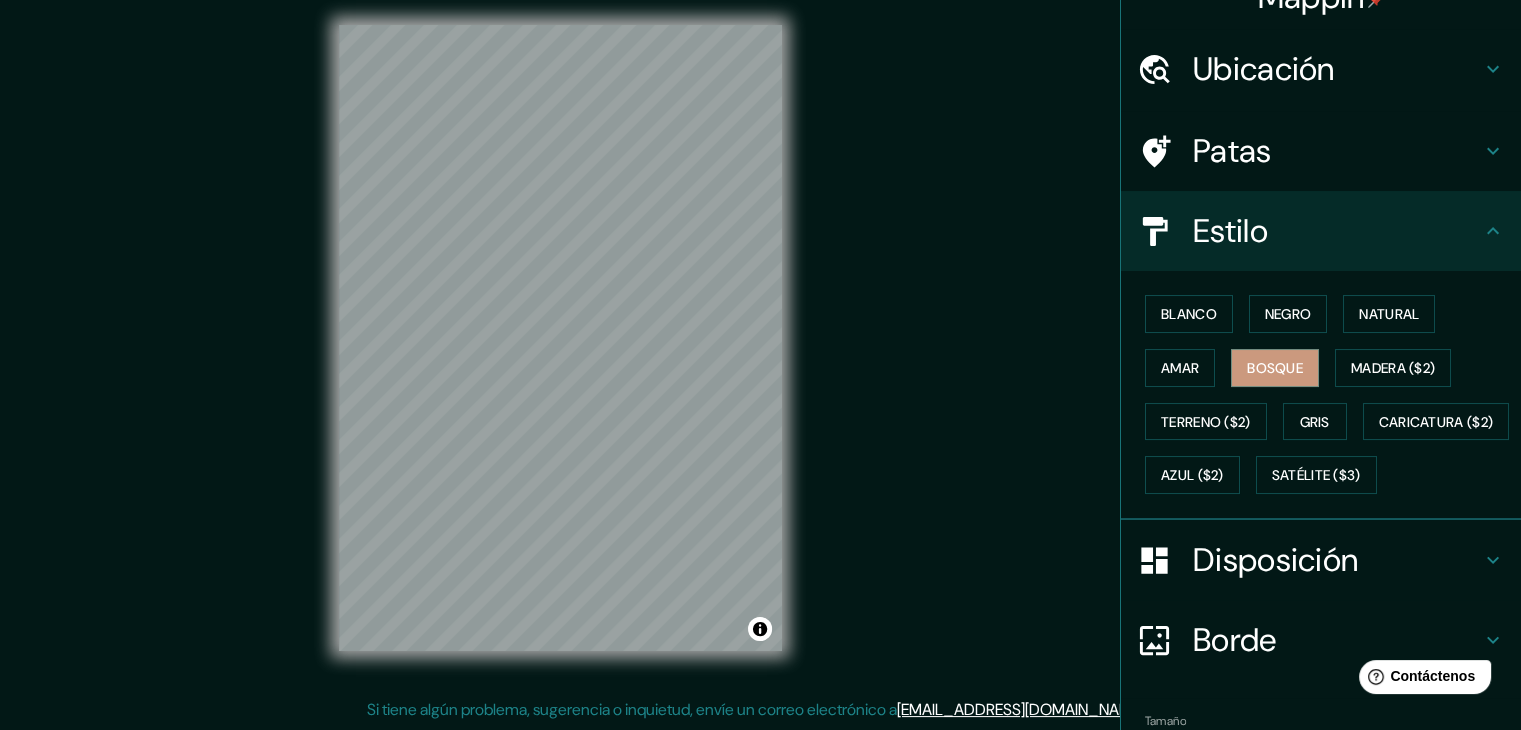 click on "Disposición" at bounding box center (1275, 560) 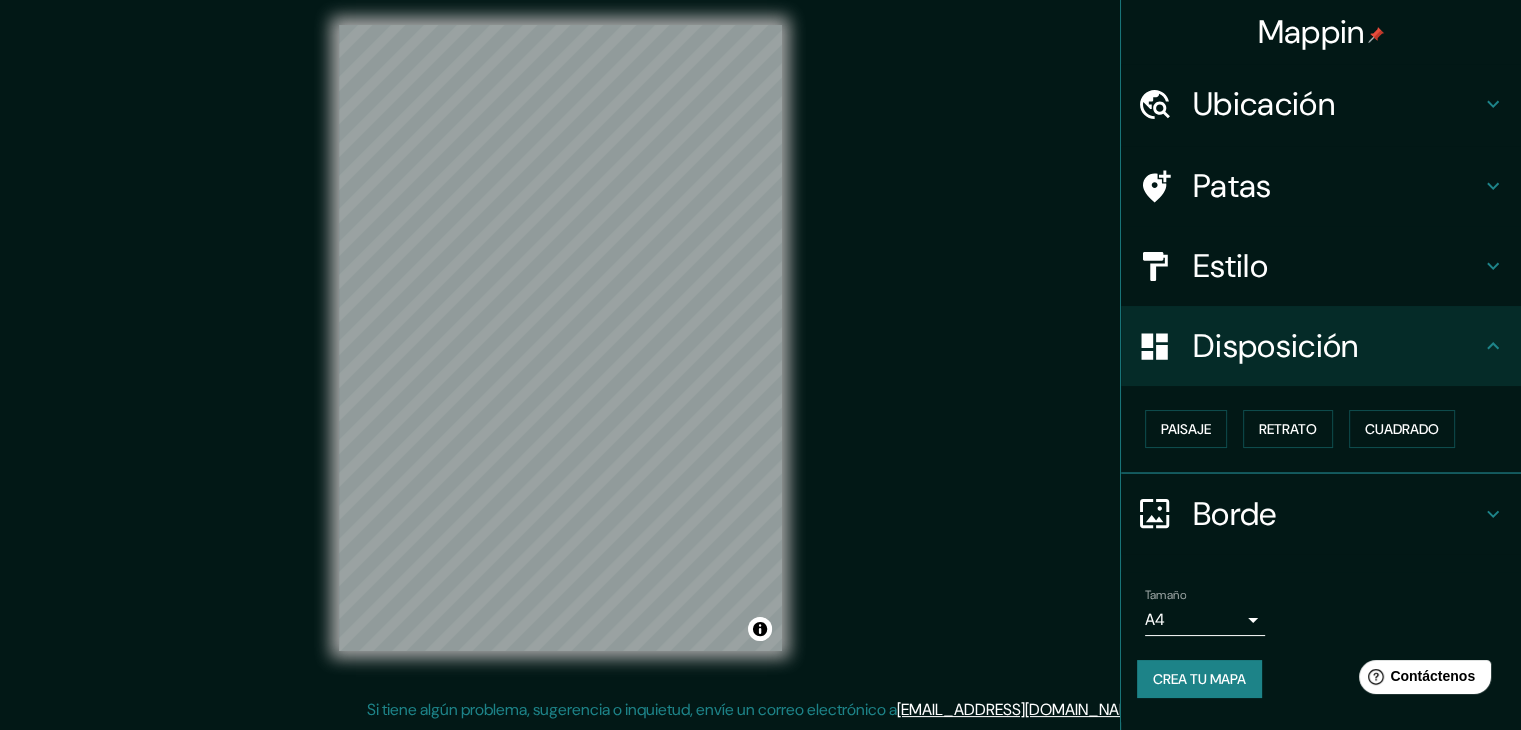 scroll, scrollTop: 0, scrollLeft: 0, axis: both 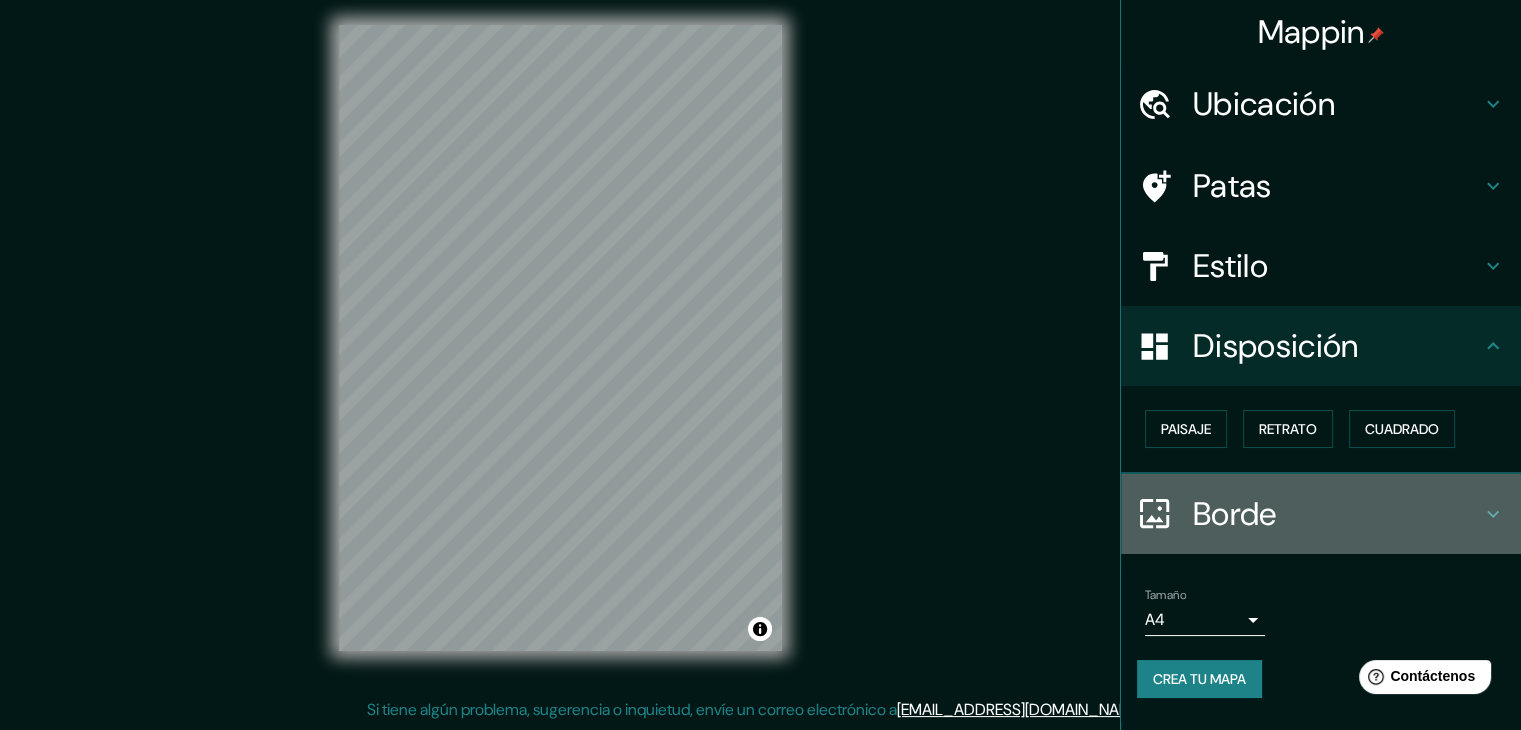 click on "Borde" at bounding box center [1235, 514] 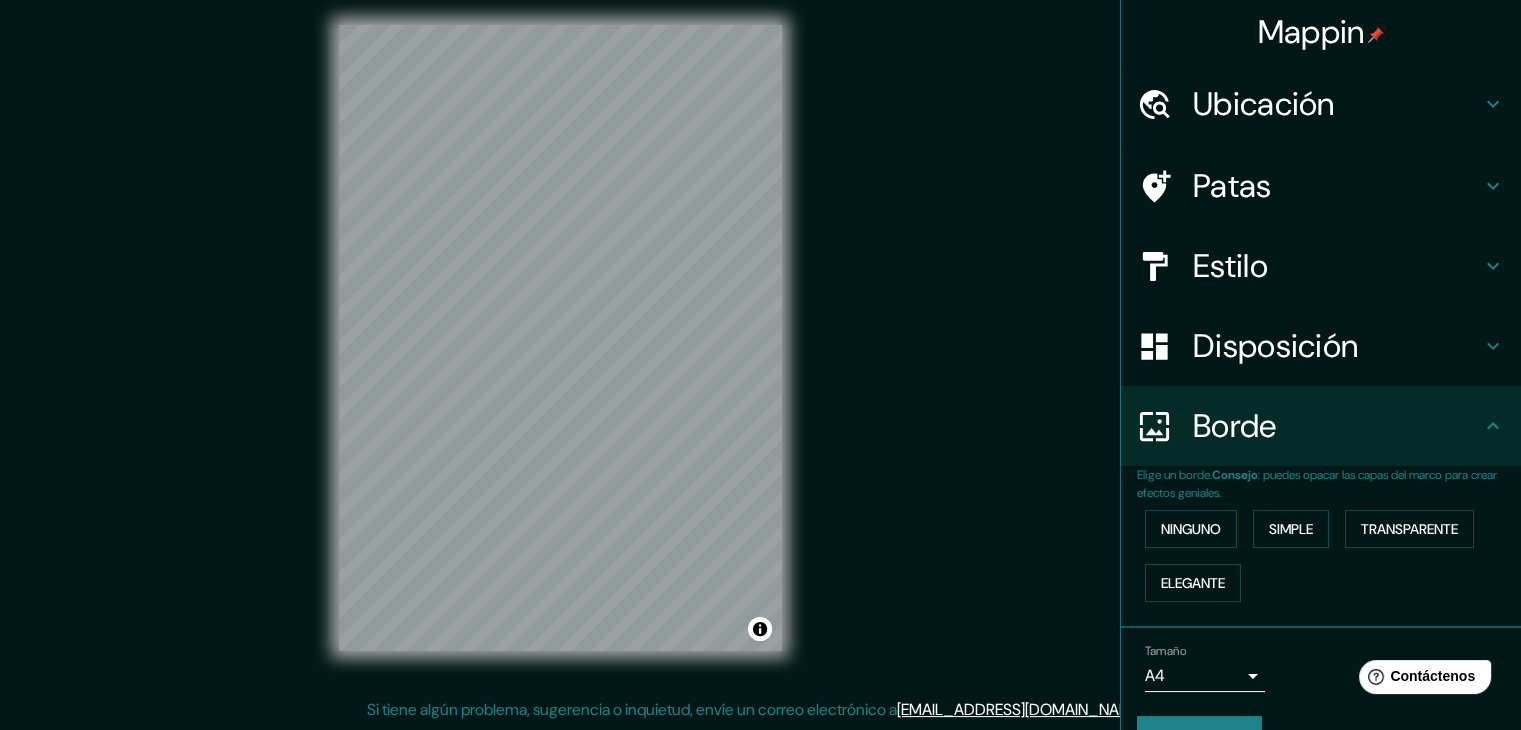 click on "Consejo" at bounding box center [1235, 475] 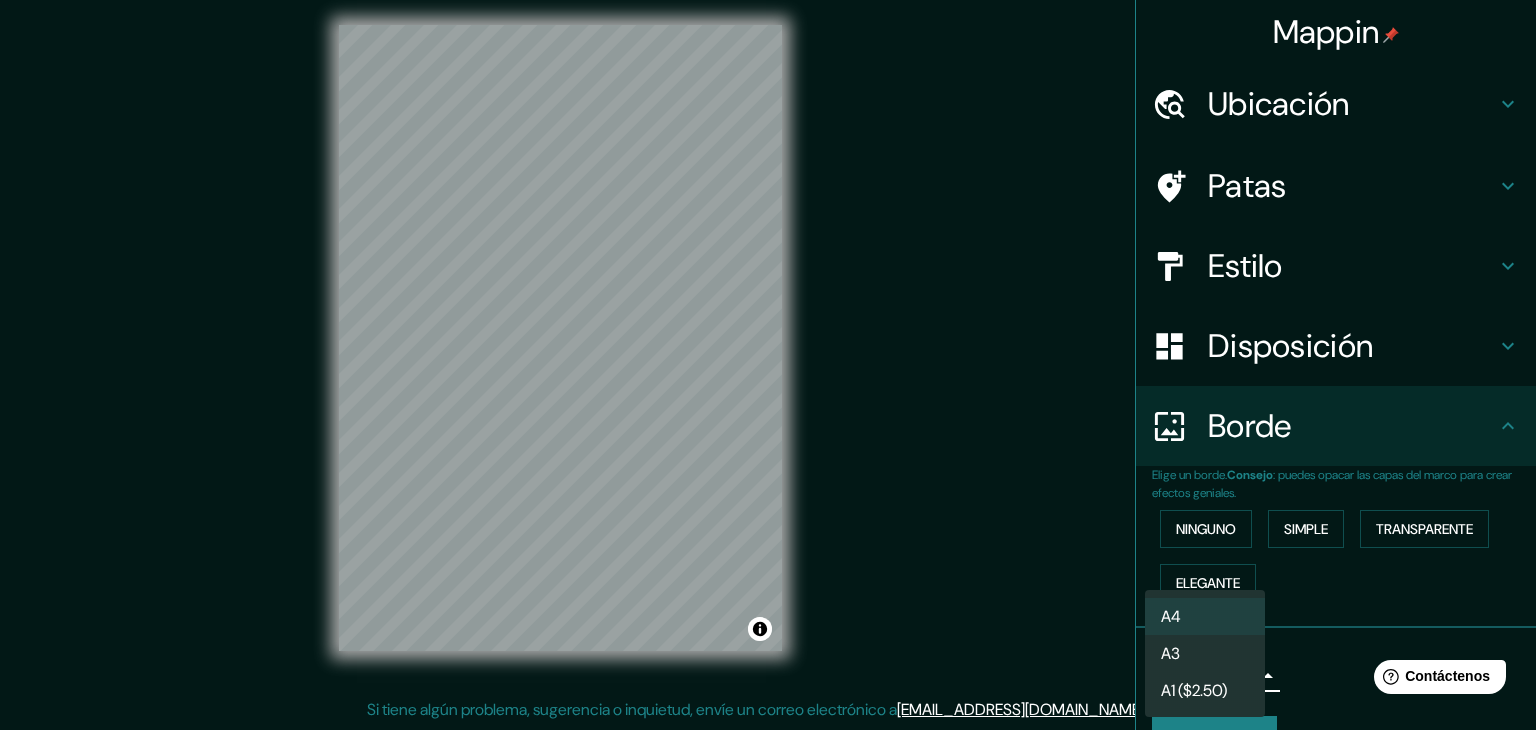 click at bounding box center (768, 365) 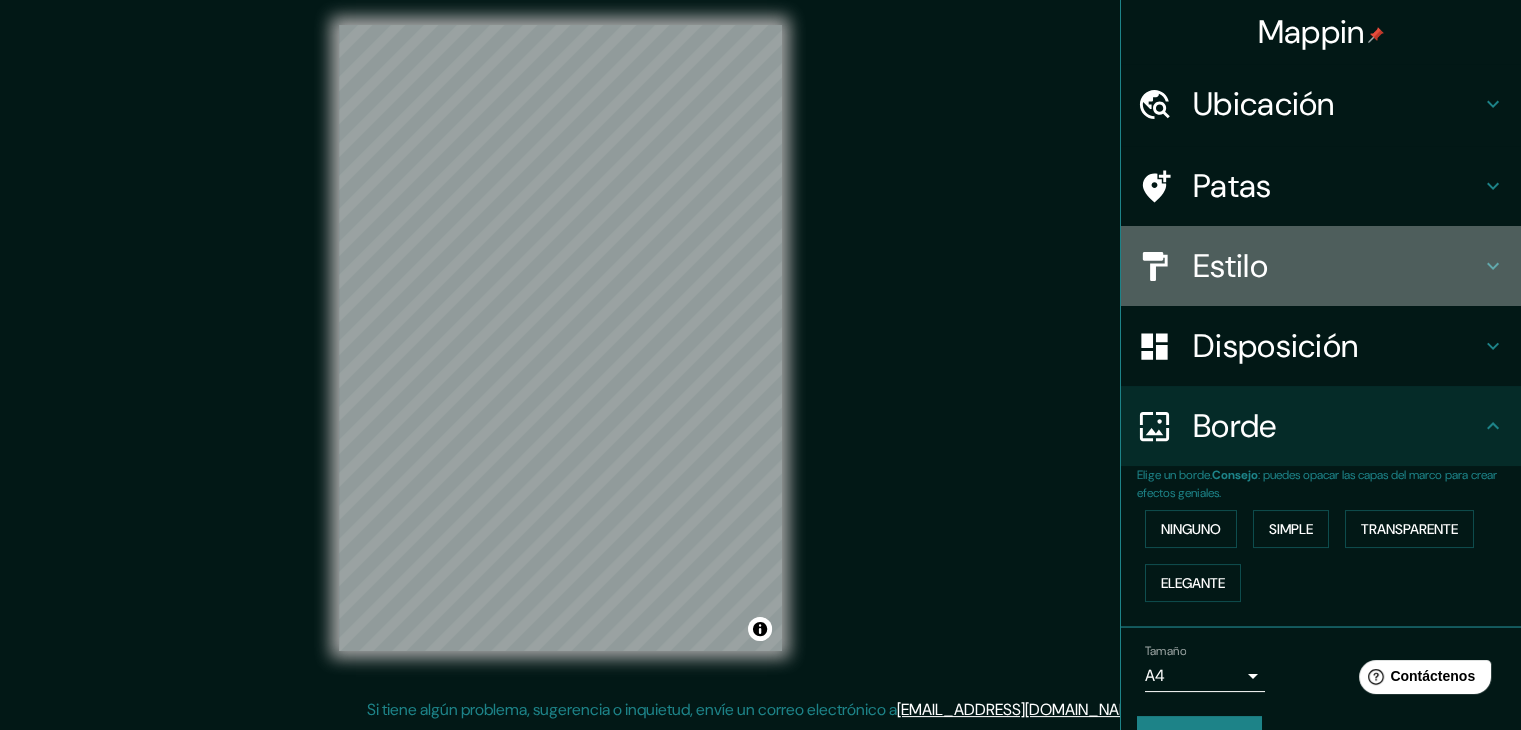 click on "Estilo" at bounding box center (1337, 266) 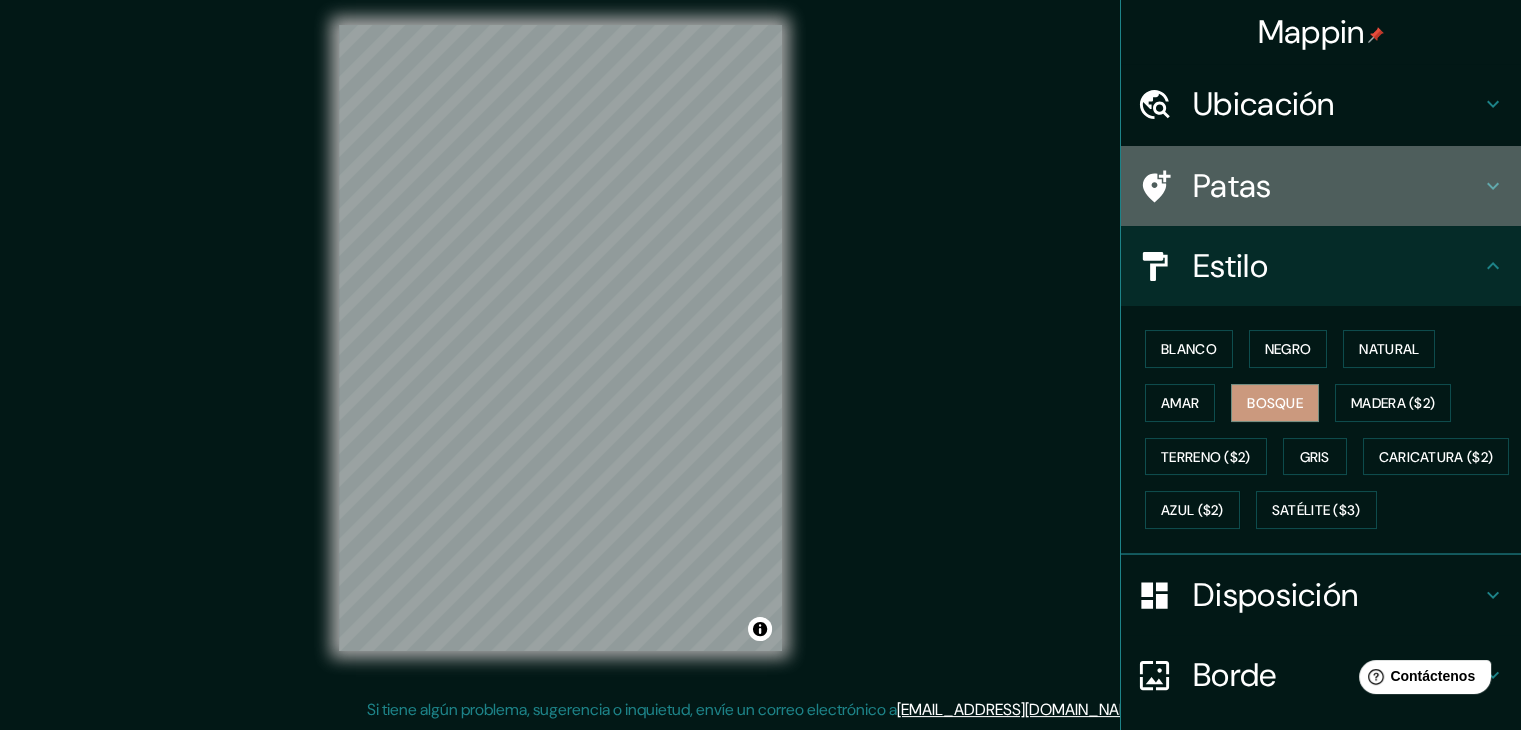 click on "Patas" at bounding box center [1232, 186] 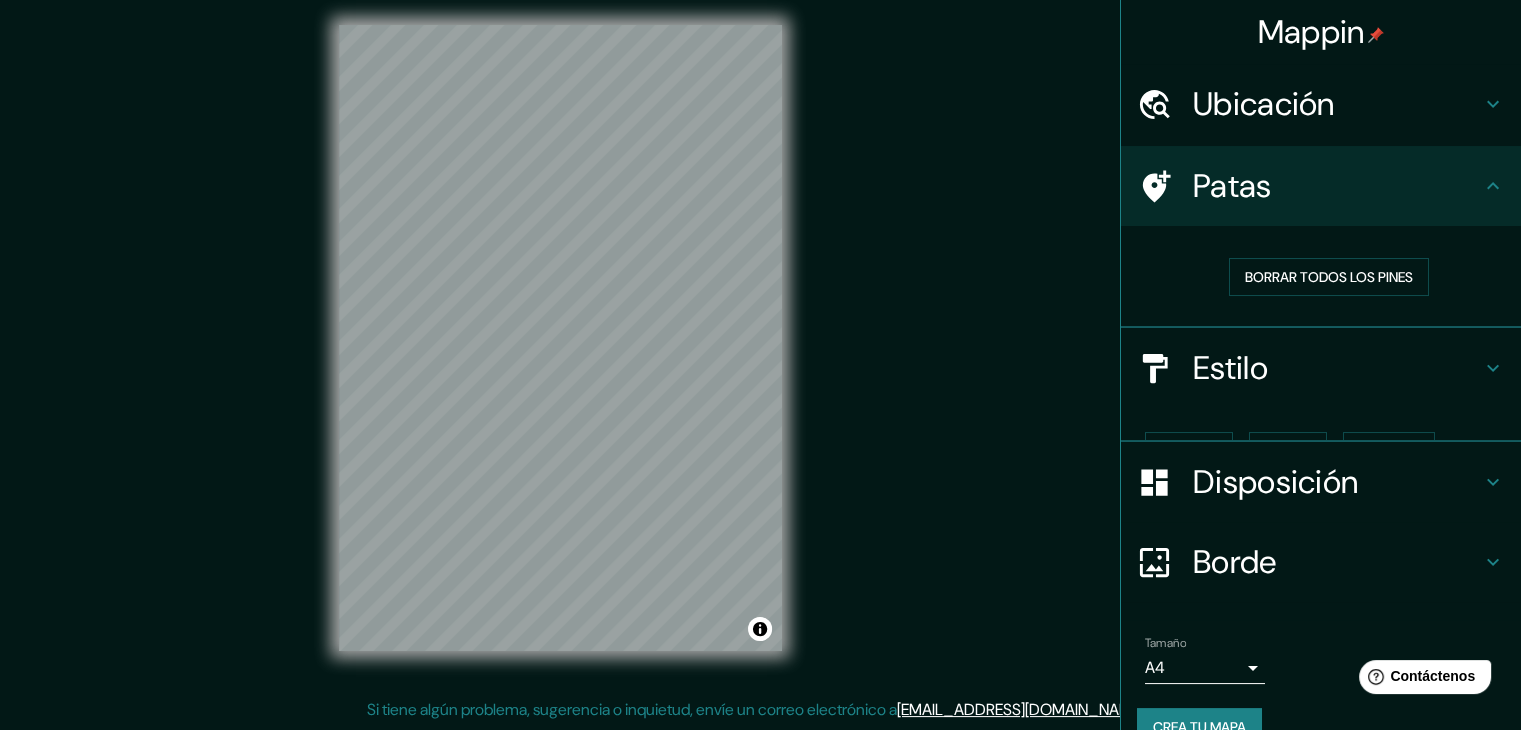 click on "Ubicación" at bounding box center (1264, 104) 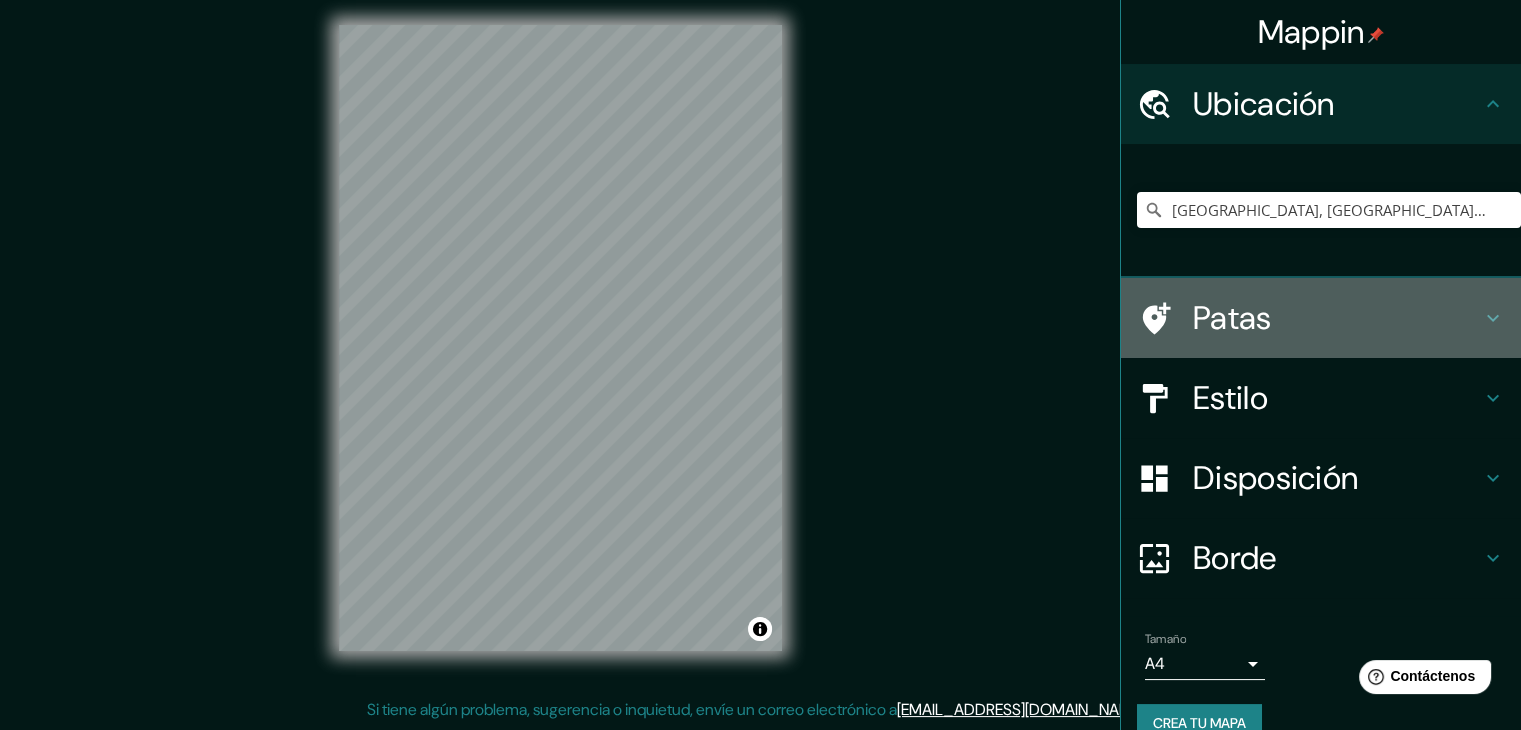 click on "Patas" at bounding box center [1232, 318] 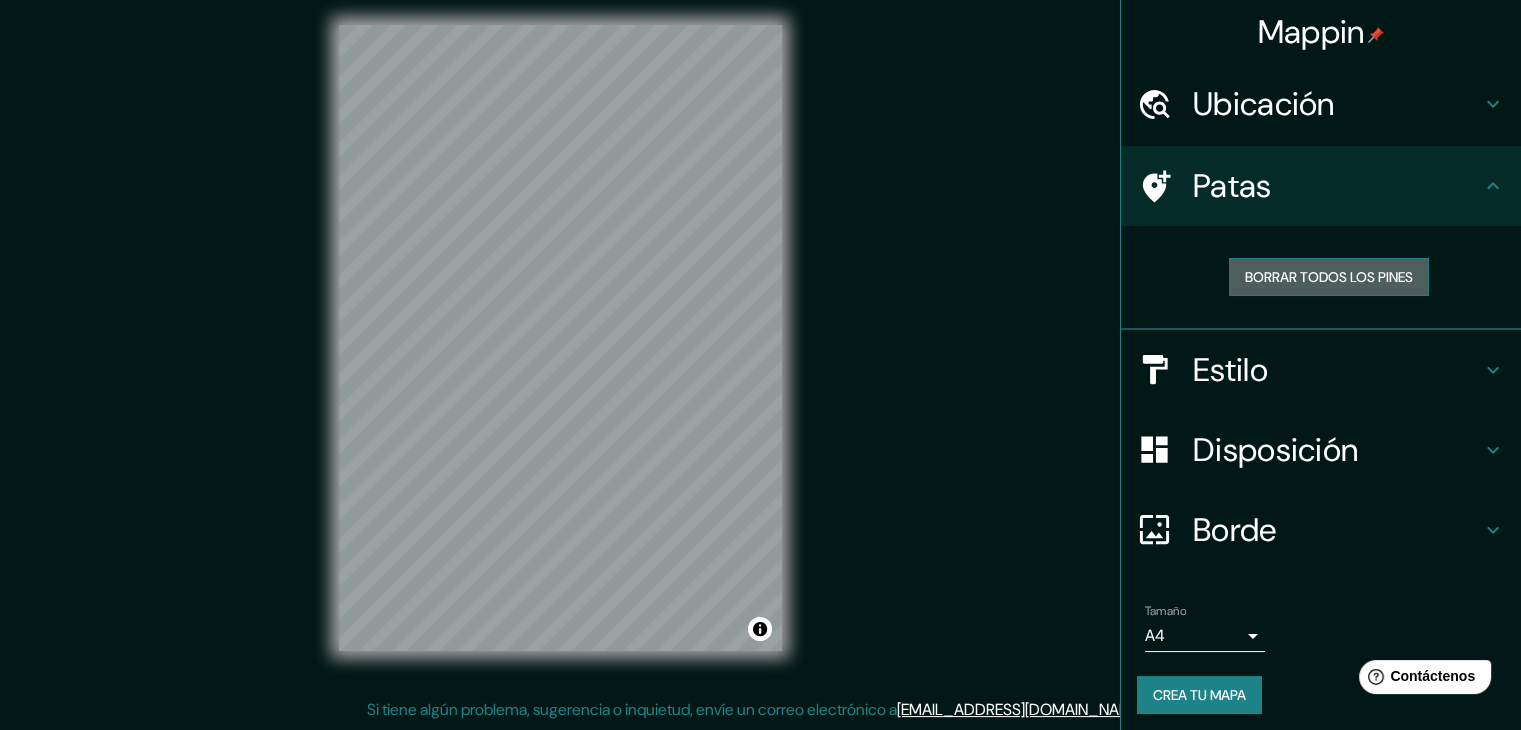 click on "Borrar todos los pines" at bounding box center [1329, 277] 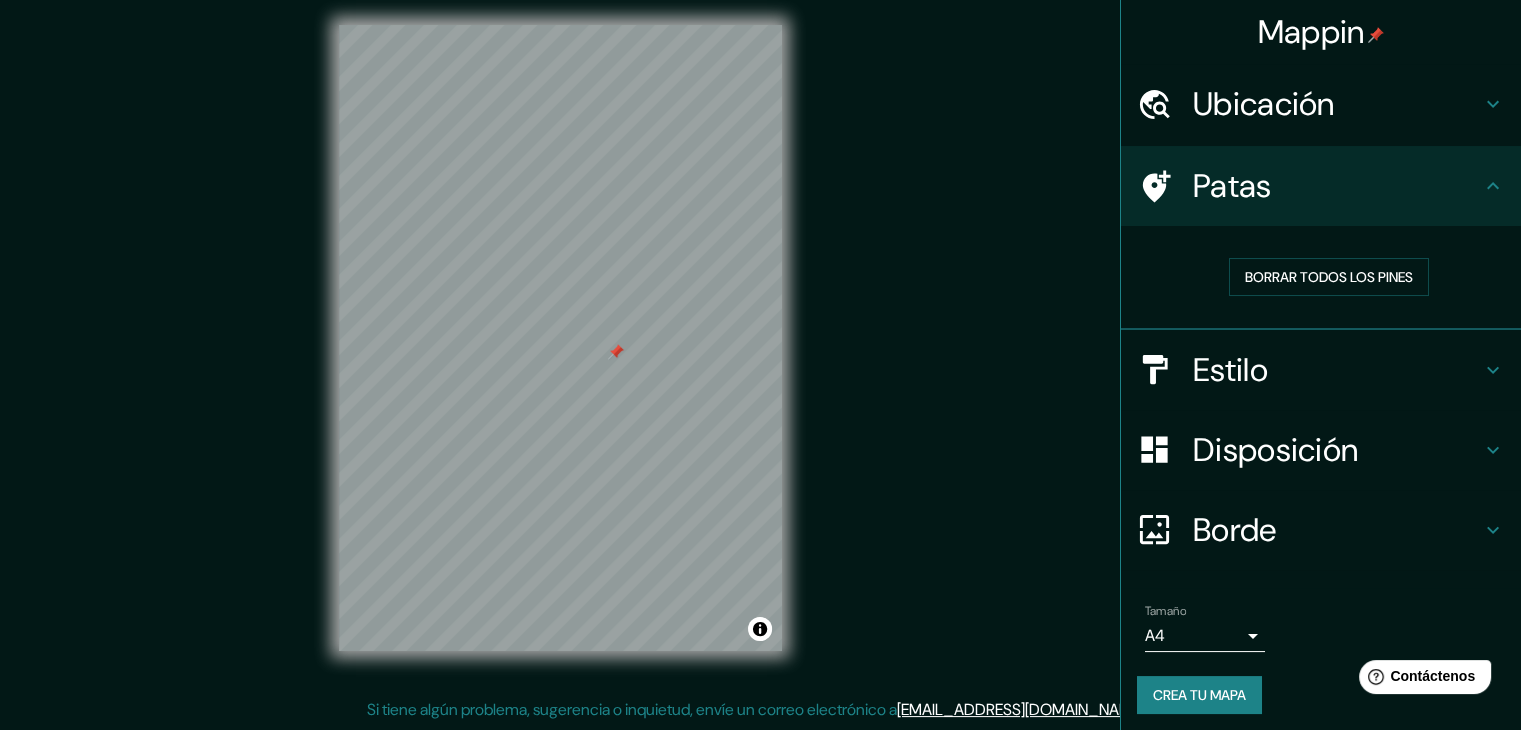 drag, startPoint x: 602, startPoint y: 369, endPoint x: 612, endPoint y: 354, distance: 18.027756 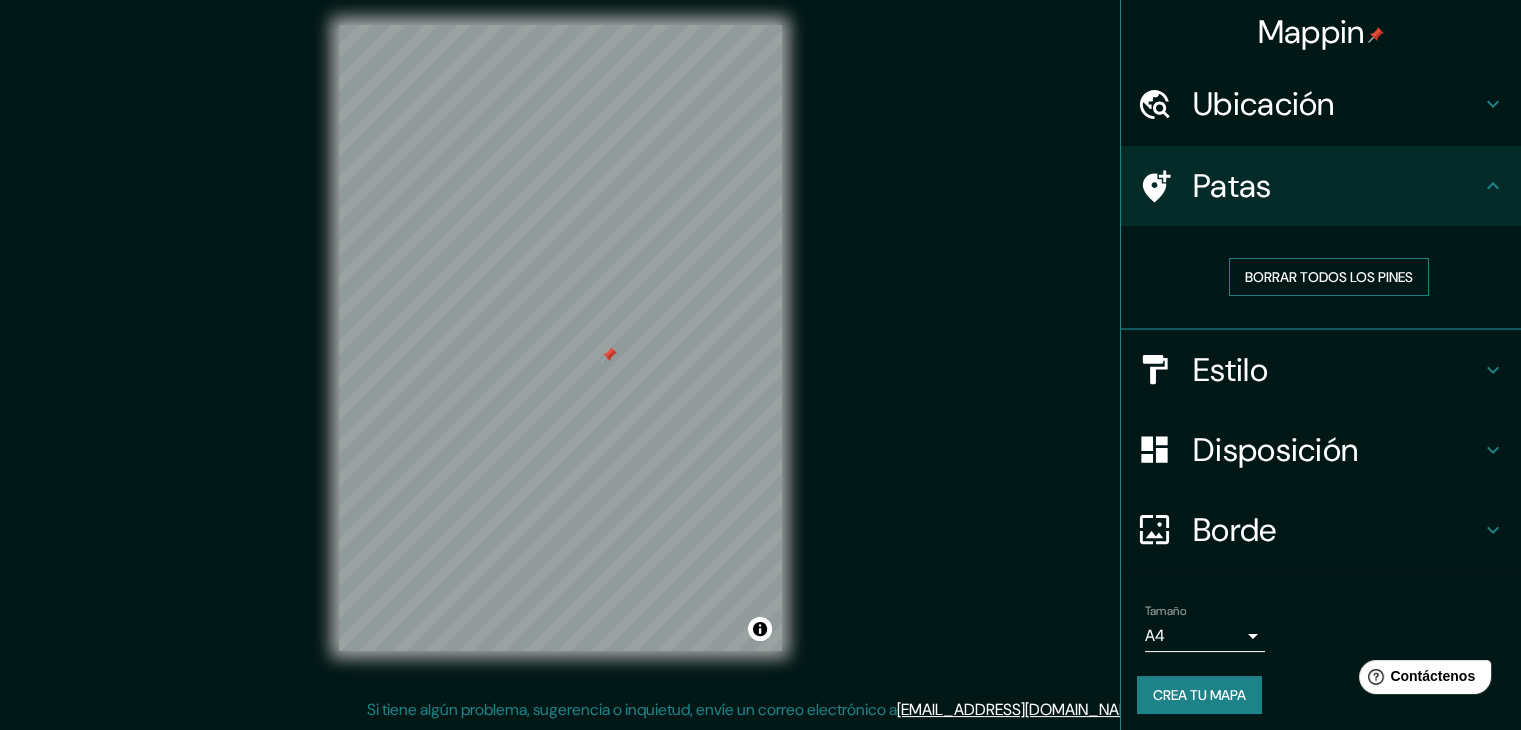 click on "Borrar todos los pines" at bounding box center (1329, 277) 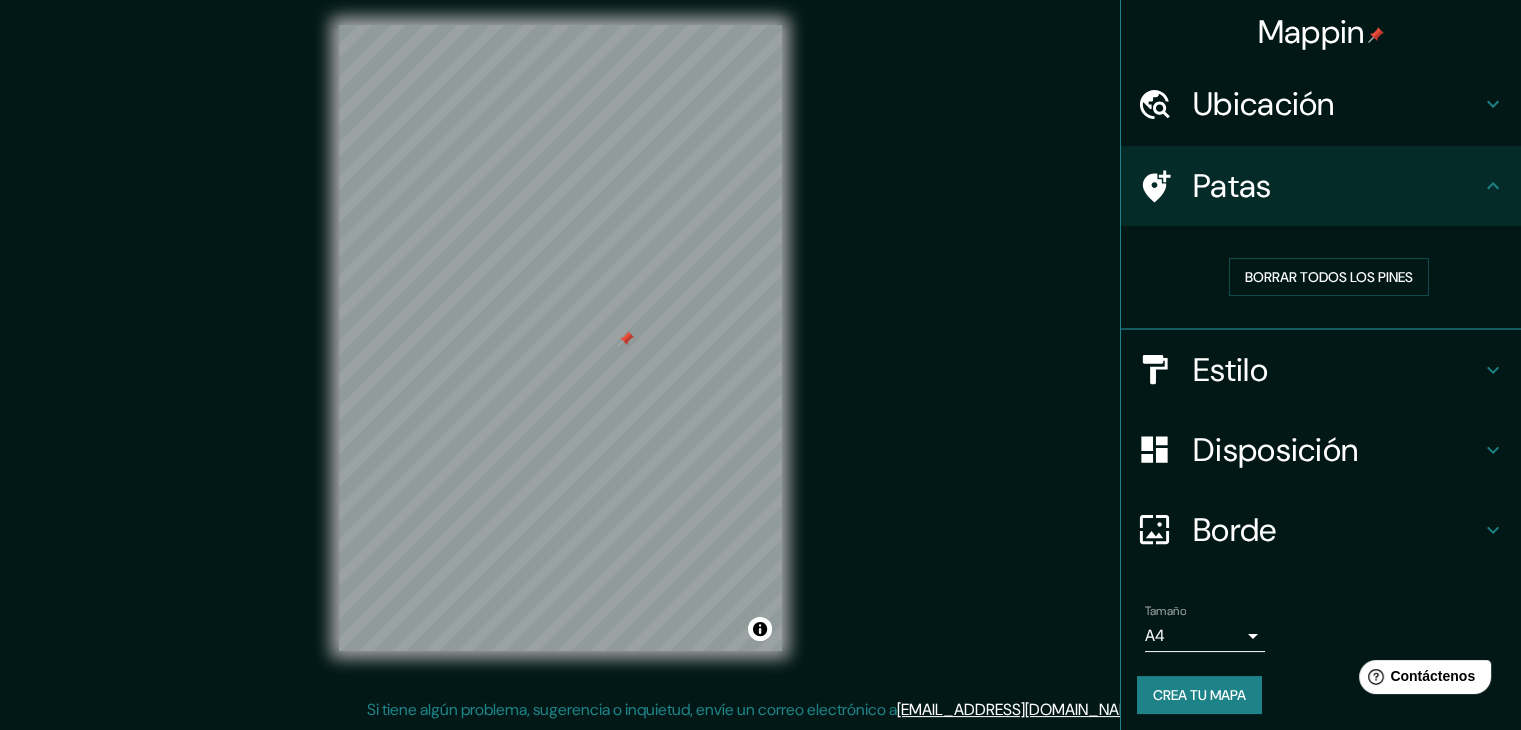 drag, startPoint x: 969, startPoint y: 344, endPoint x: 886, endPoint y: 379, distance: 90.07774 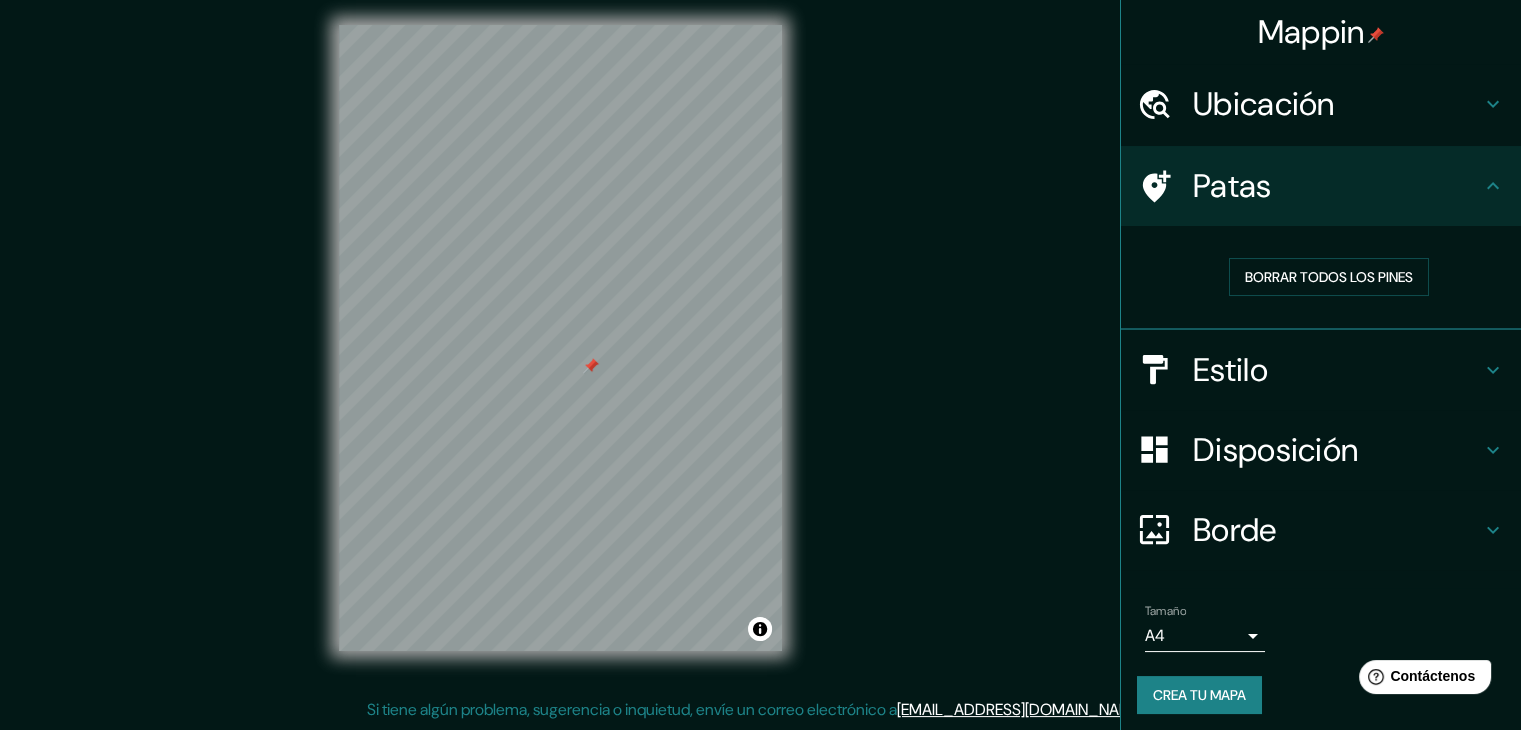 click on "Borde" at bounding box center (1235, 530) 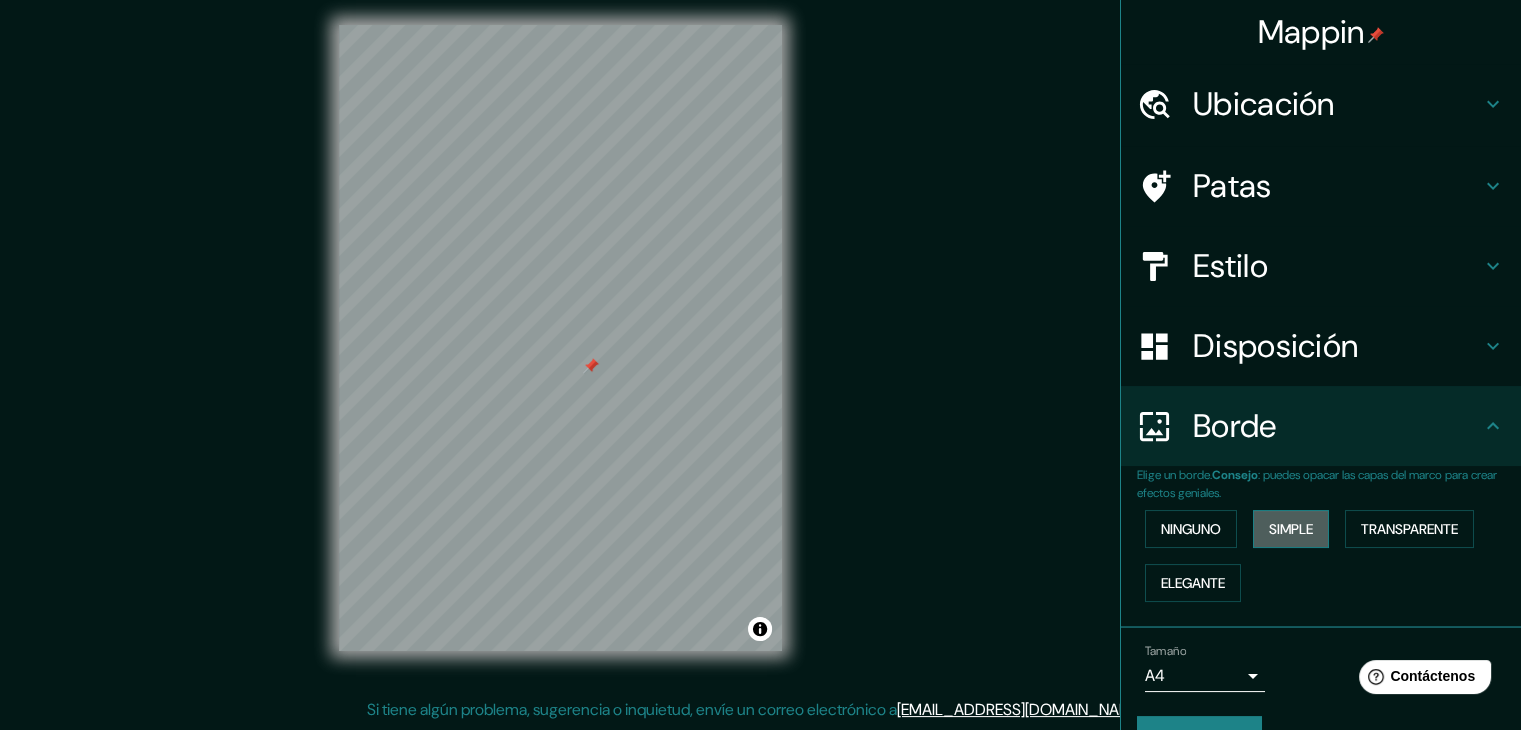 click on "Simple" at bounding box center [1291, 529] 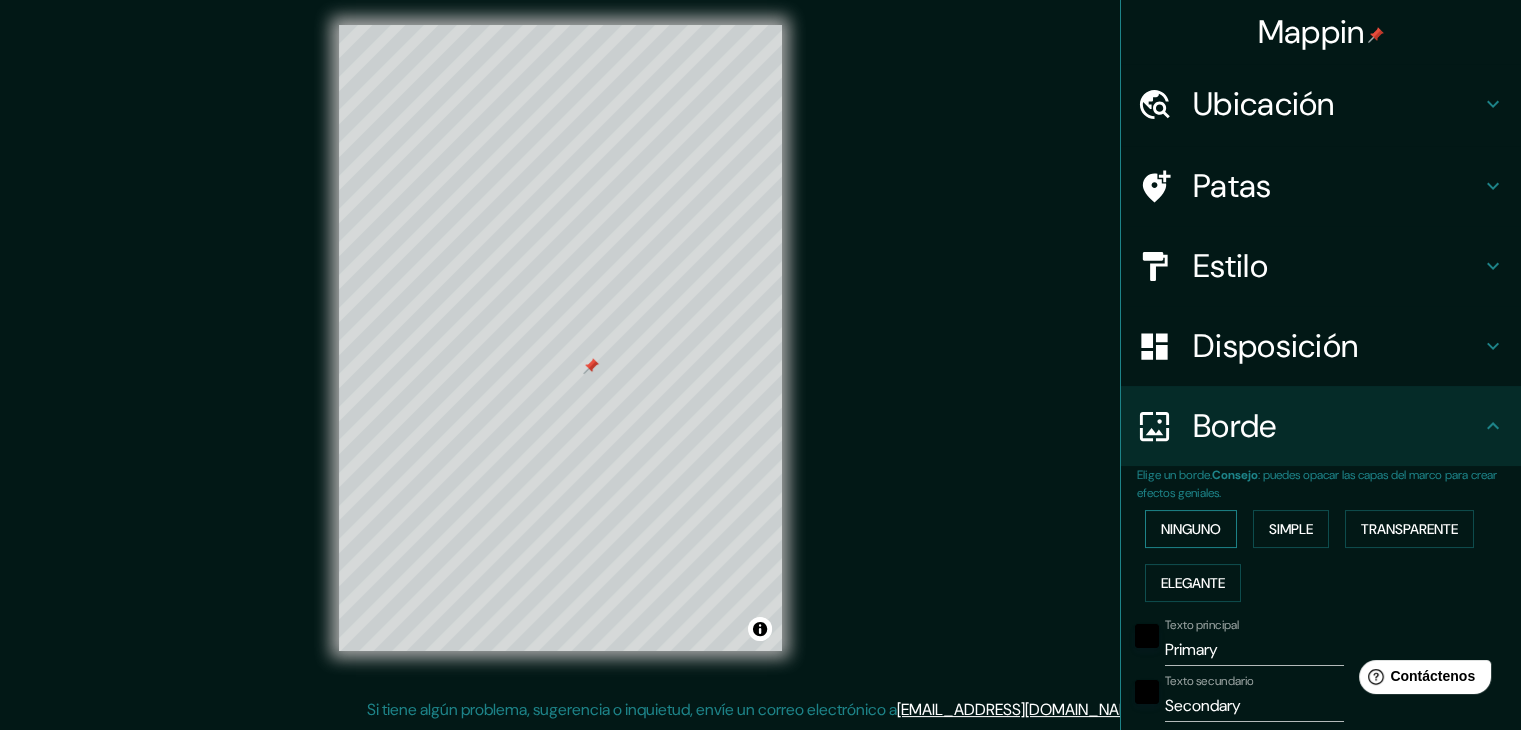 click on "Ninguno" at bounding box center [1191, 529] 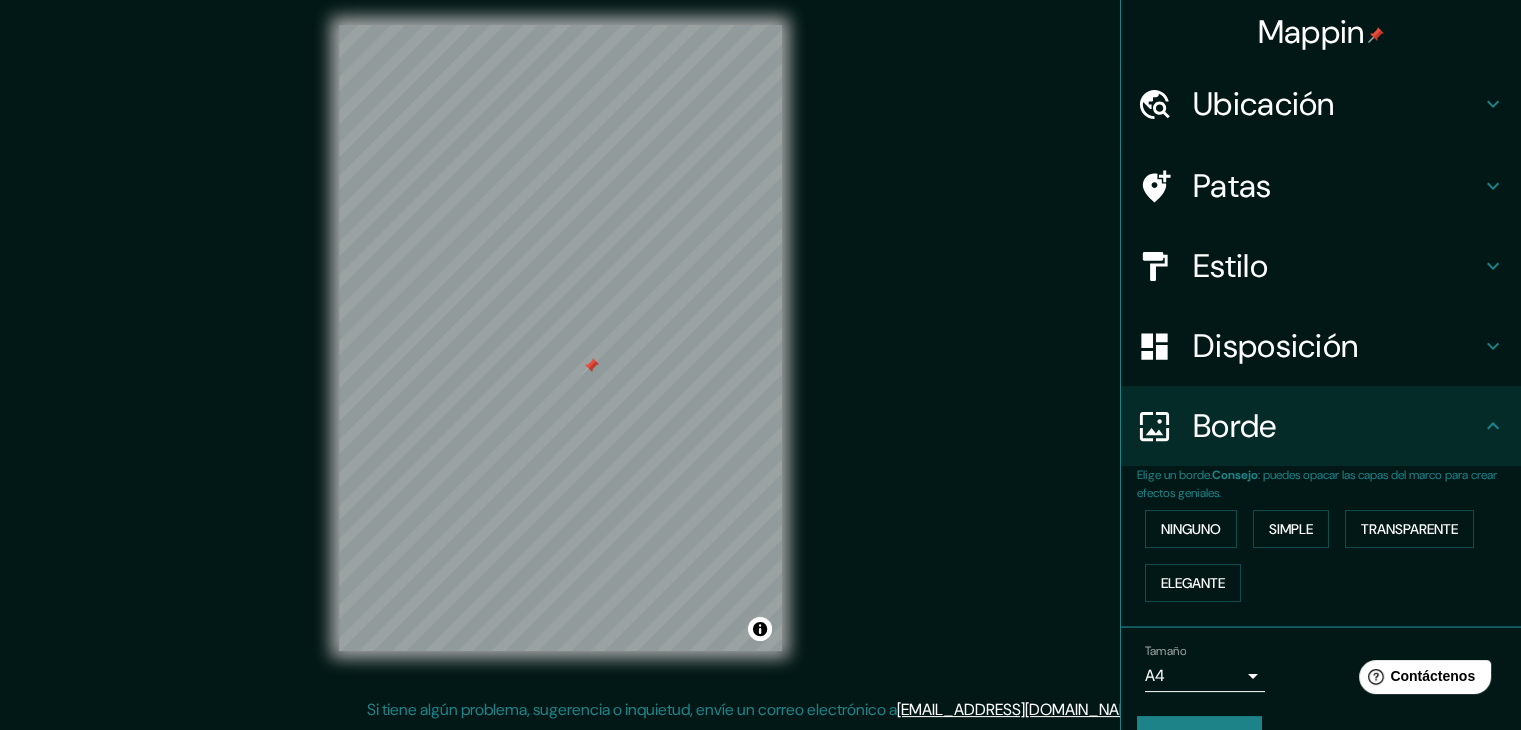 click on "Disposición" at bounding box center (1275, 346) 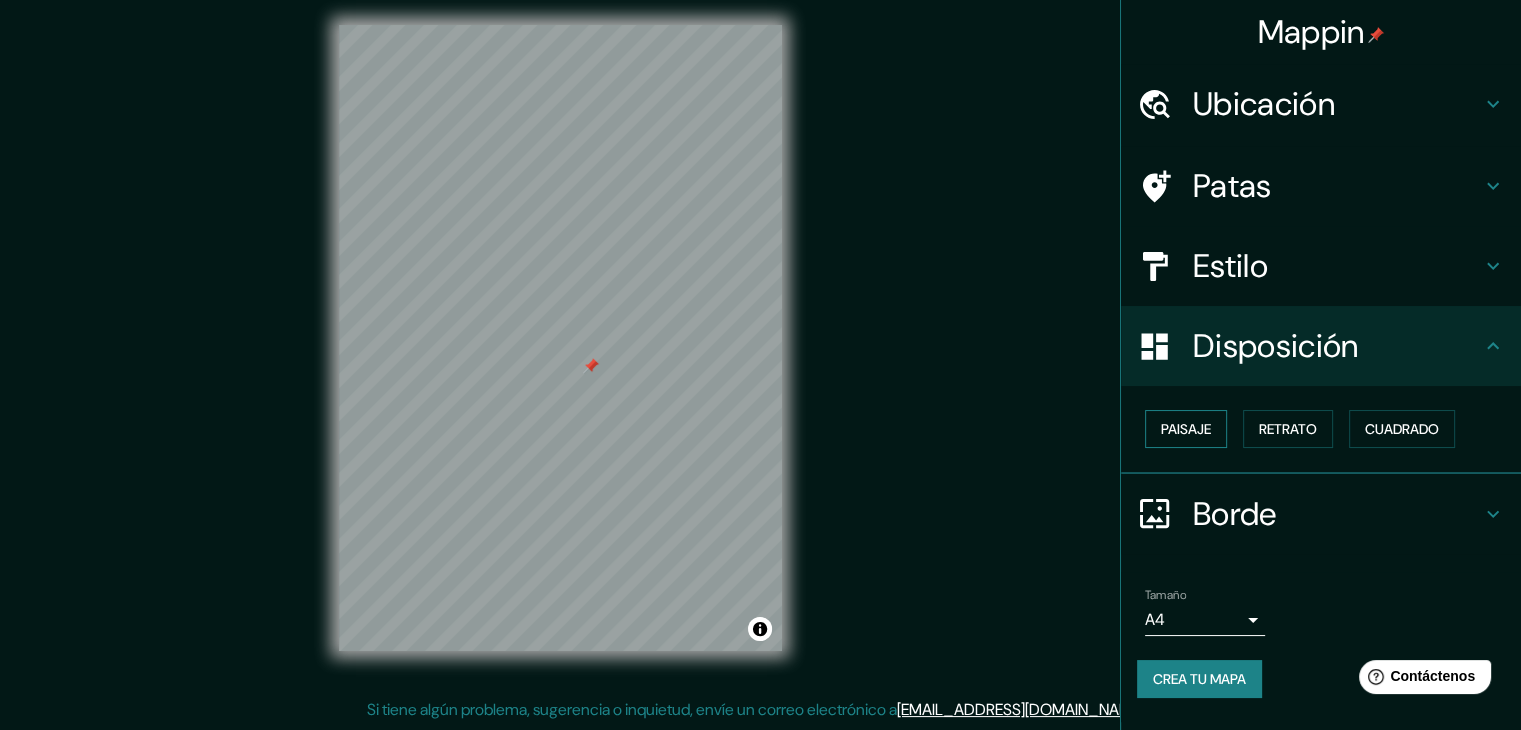 click on "Paisaje" at bounding box center [1186, 429] 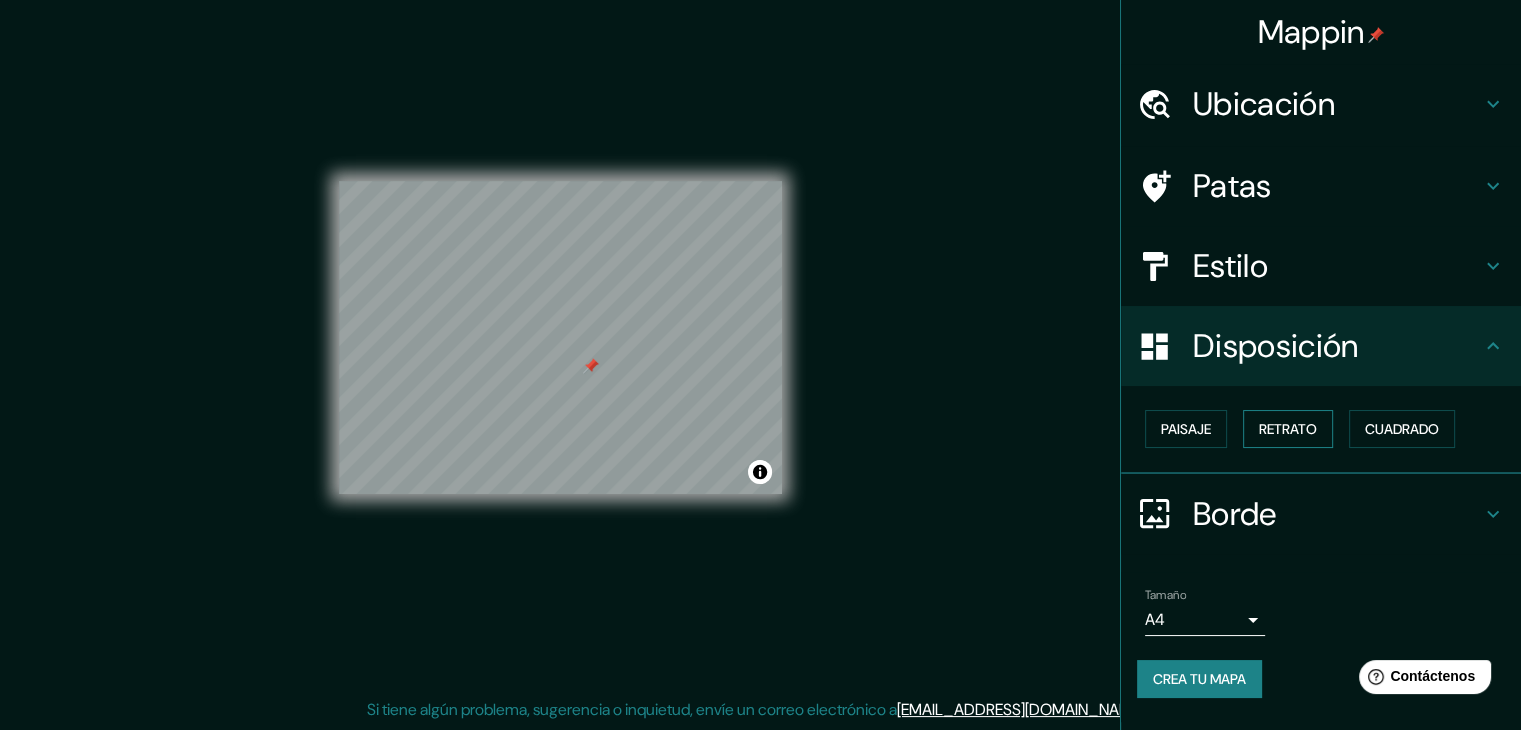 click on "Retrato" at bounding box center (1288, 429) 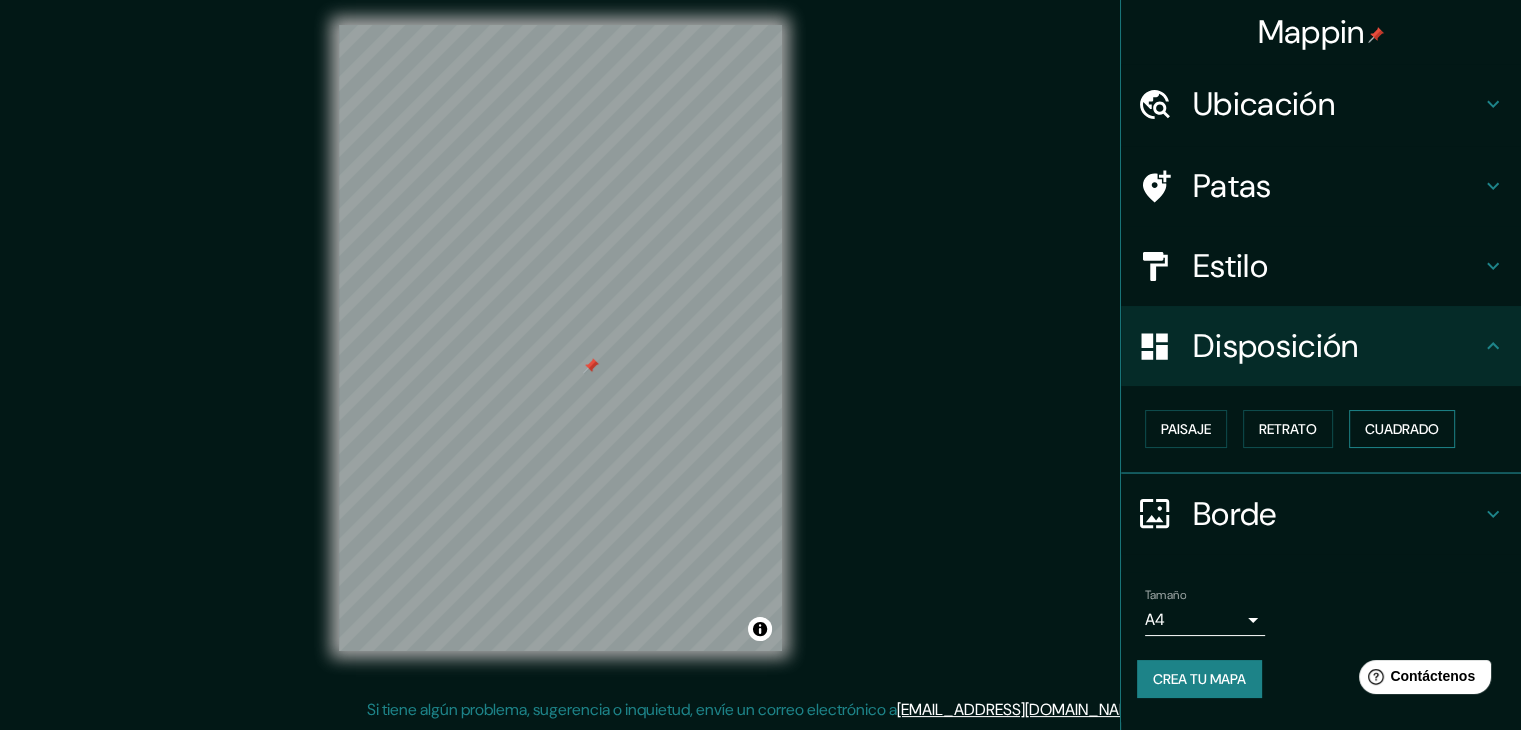 click on "Cuadrado" at bounding box center [1402, 429] 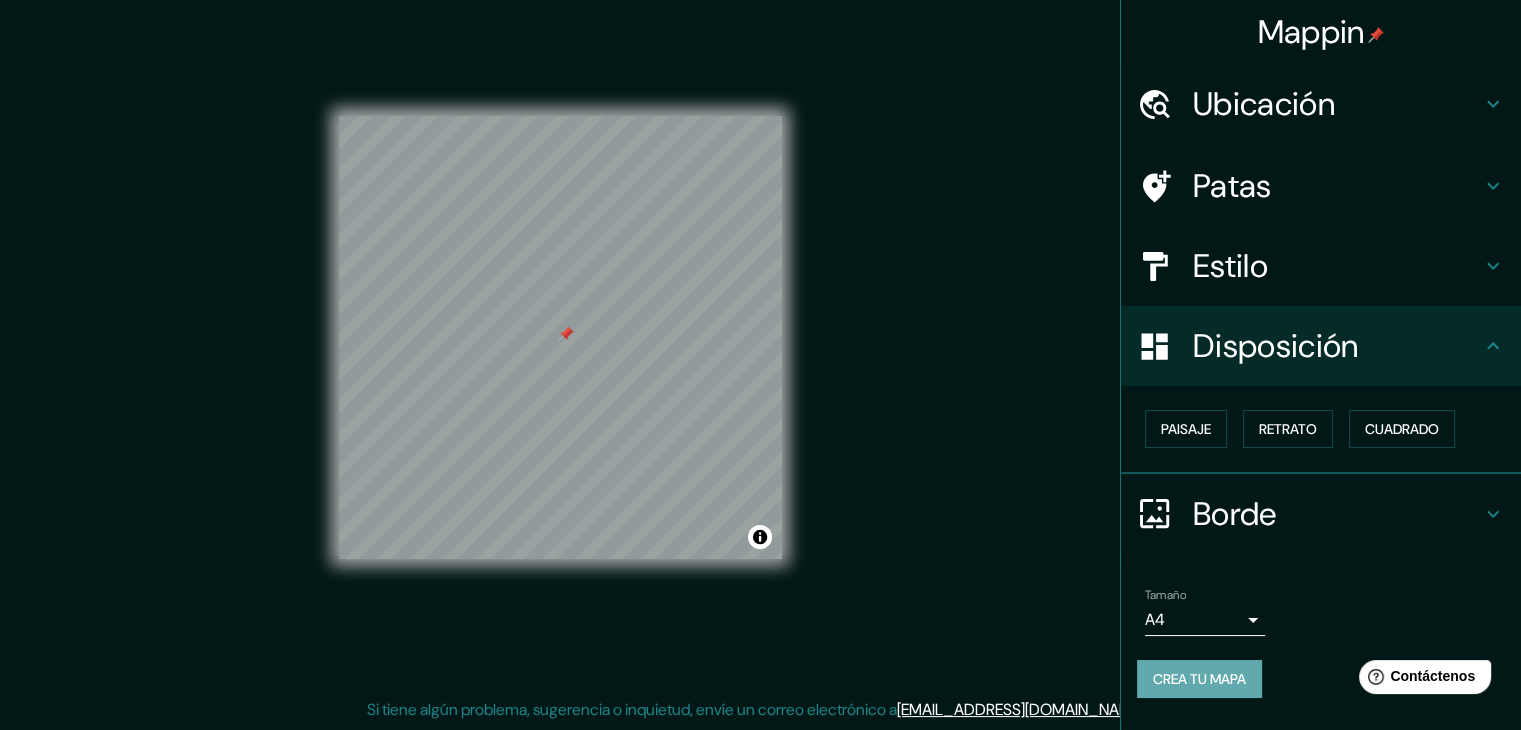click on "Crea tu mapa" at bounding box center (1199, 679) 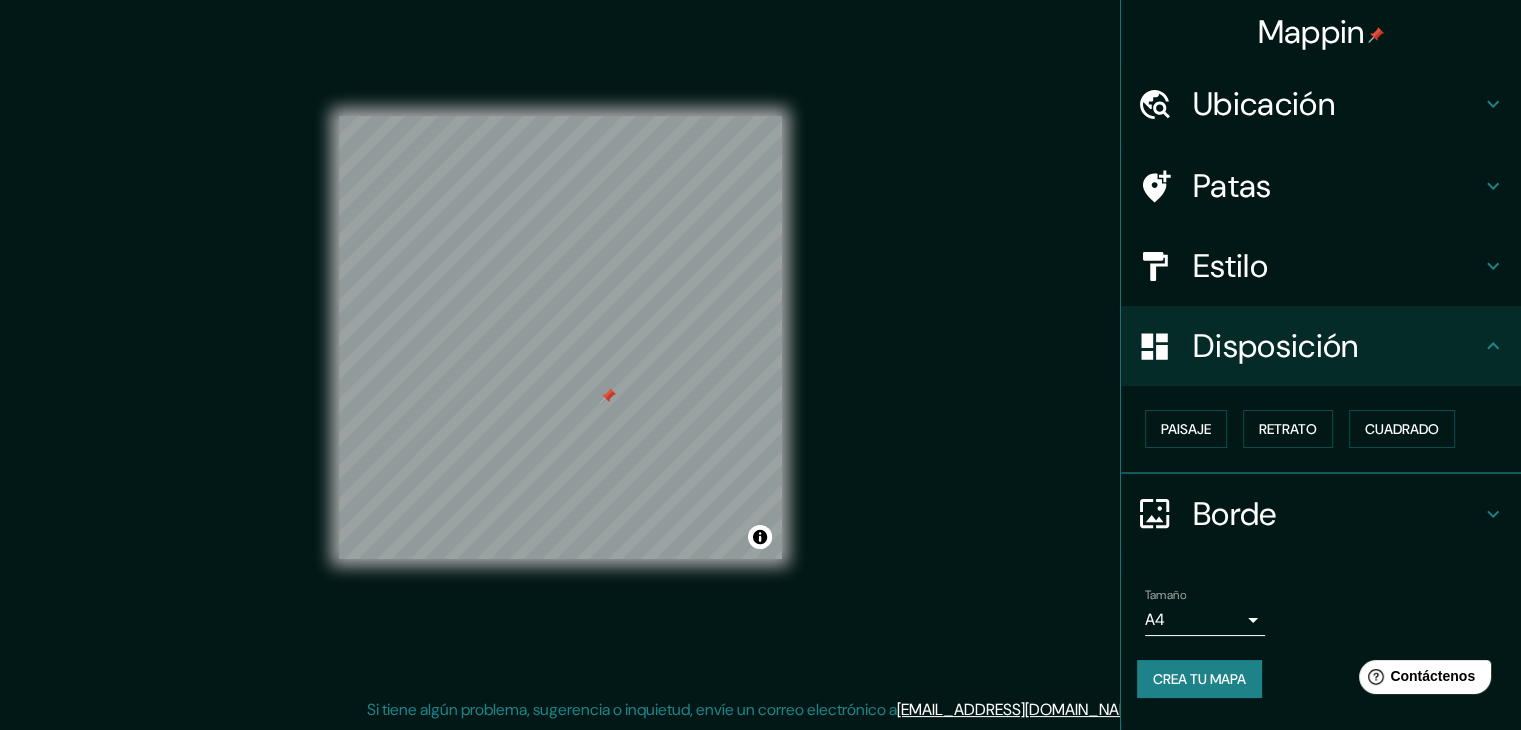 click on "Crea tu mapa" at bounding box center [1199, 679] 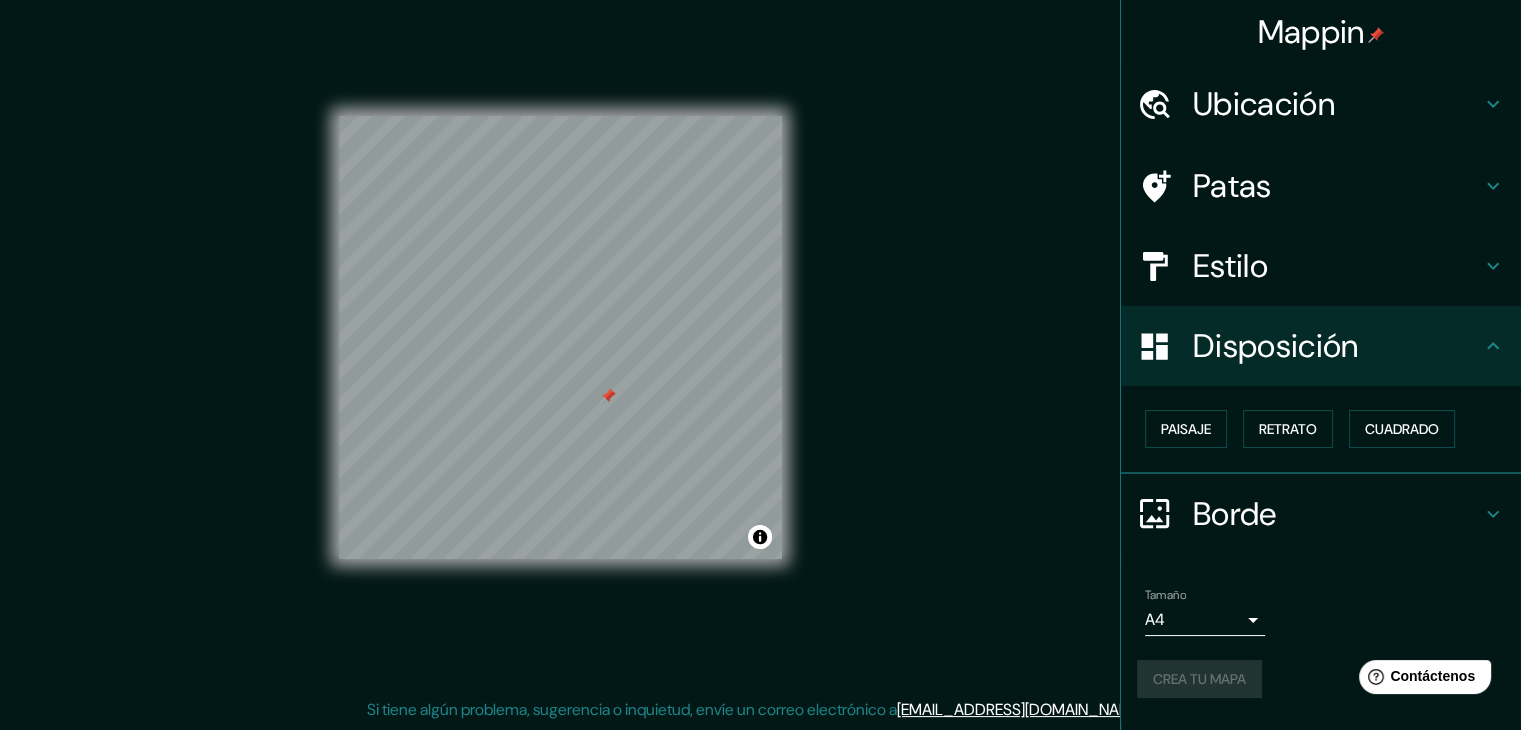 click on "Disposición" at bounding box center [1275, 346] 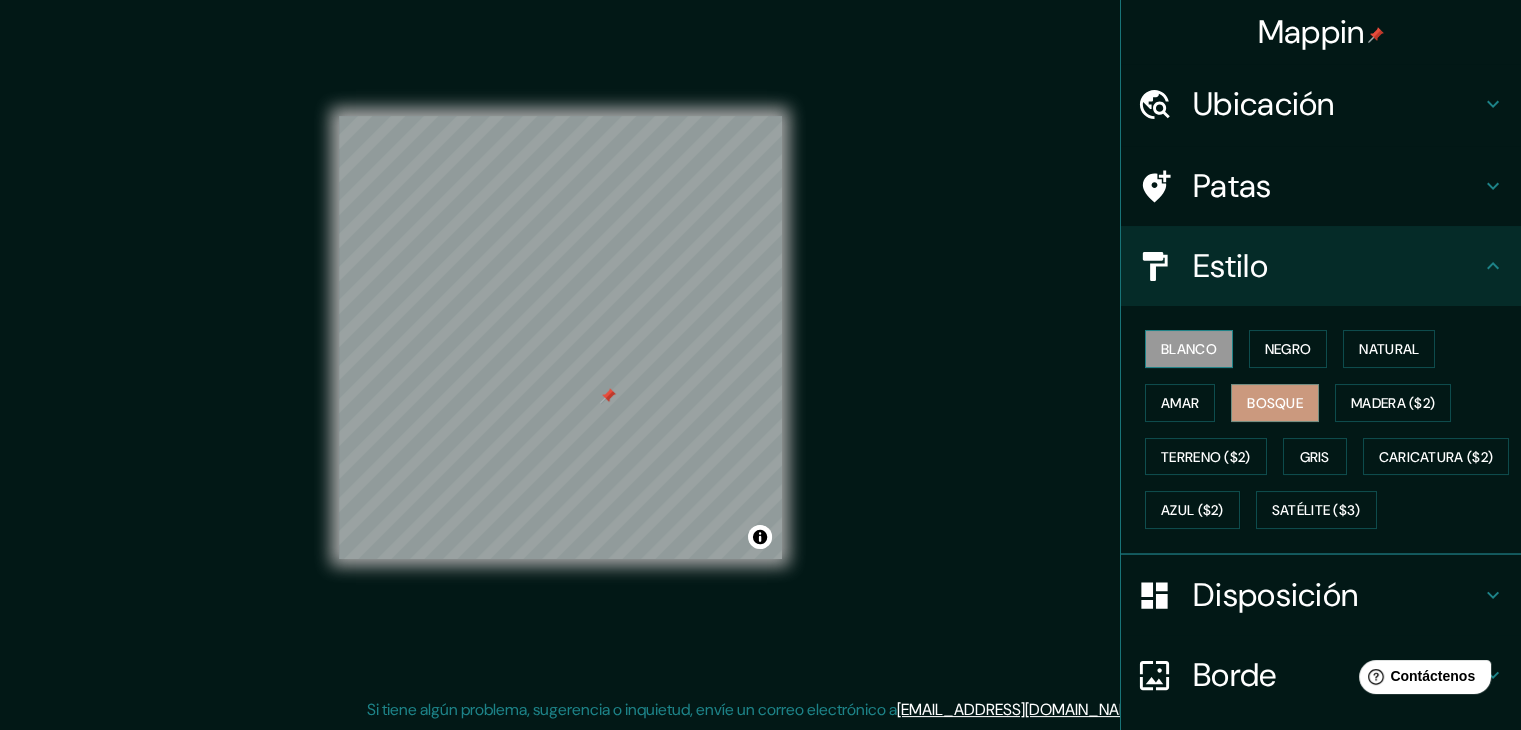 click on "Blanco" at bounding box center (1189, 349) 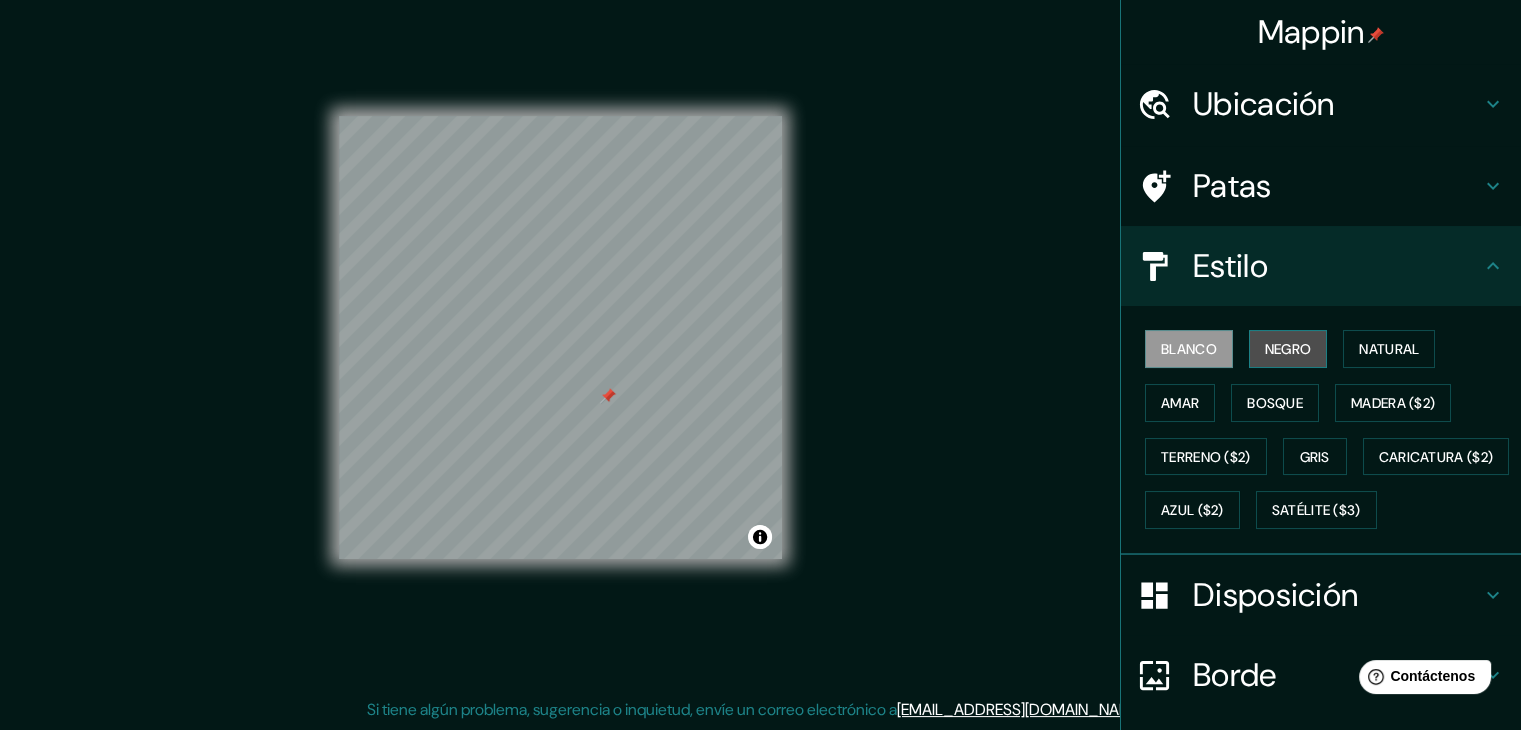click on "Negro" at bounding box center (1288, 349) 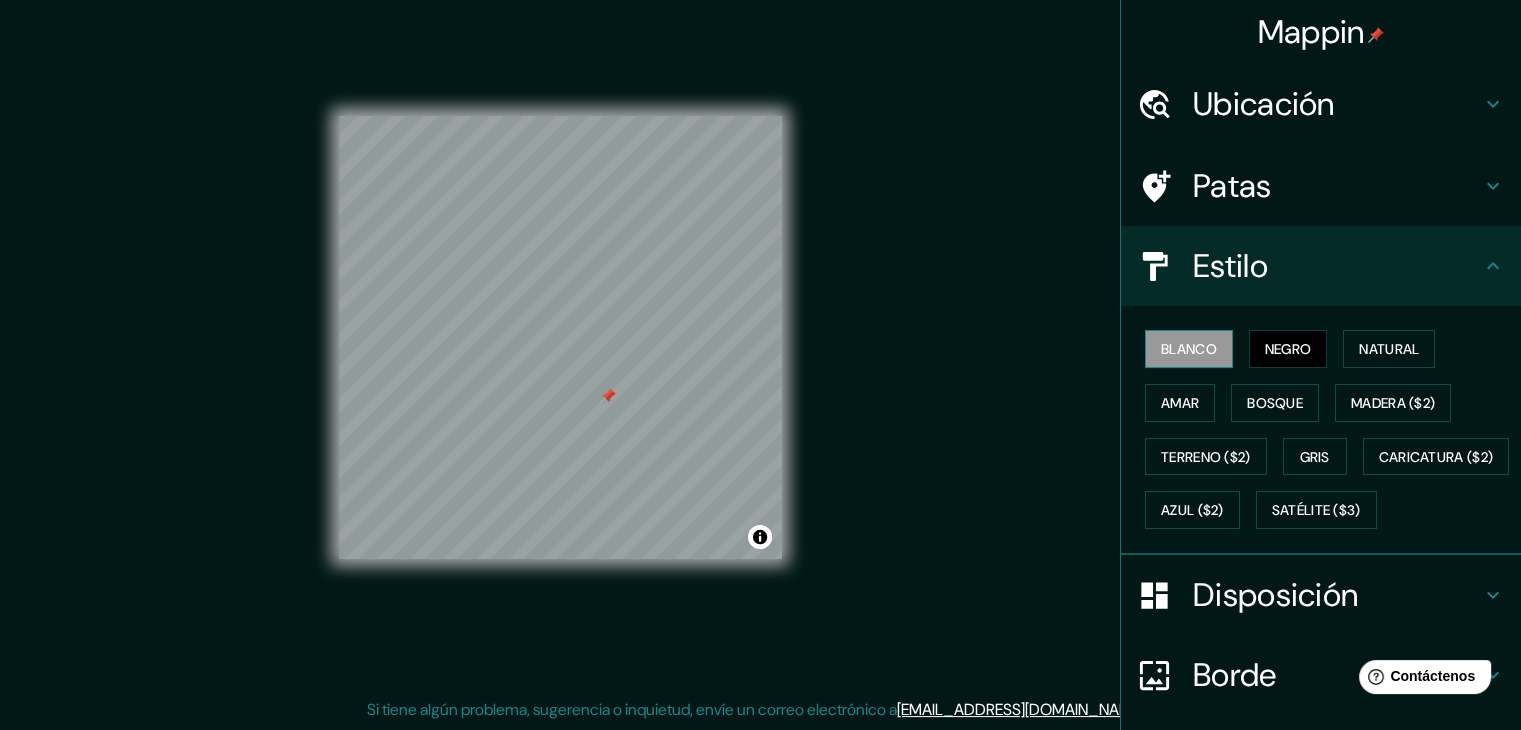 click on "Blanco" at bounding box center (1189, 349) 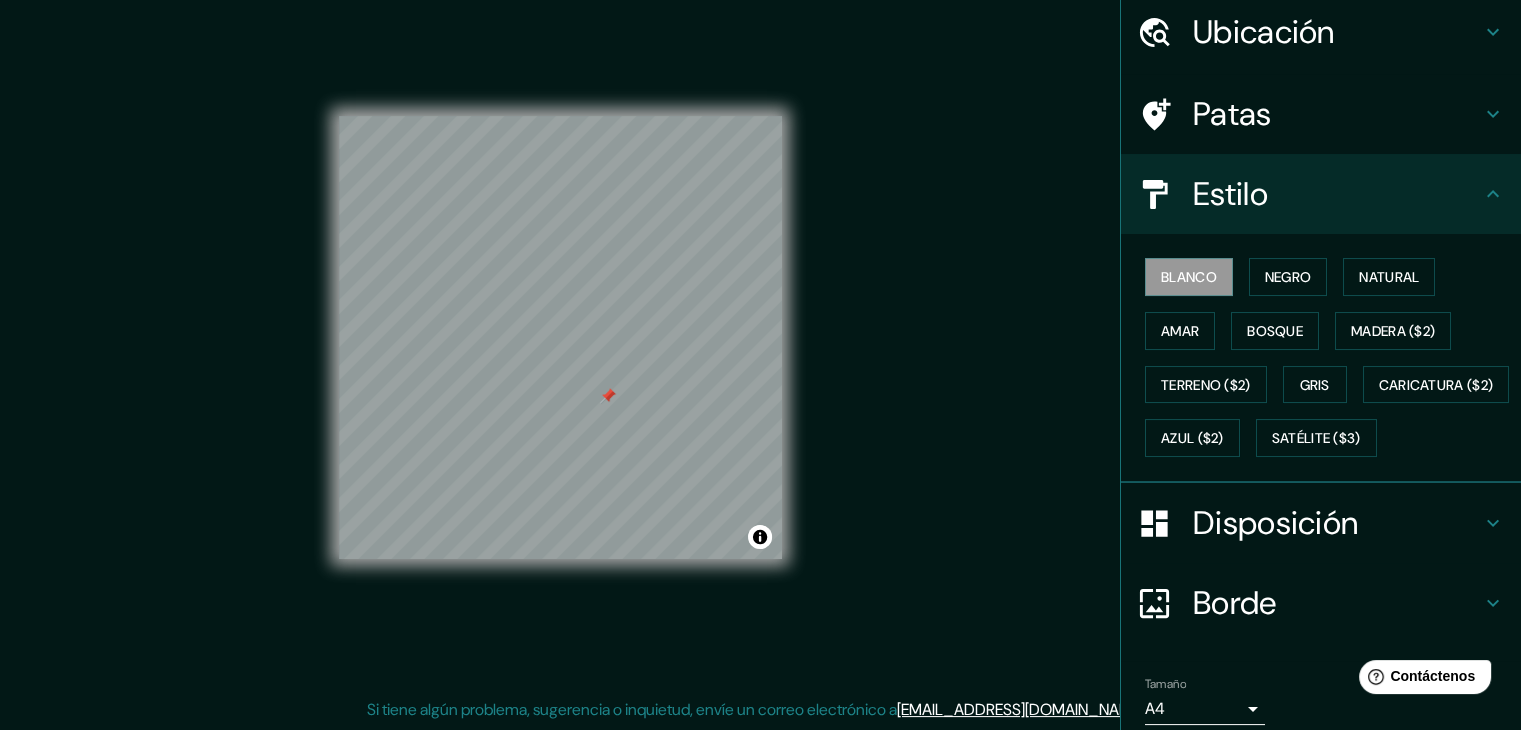 scroll, scrollTop: 202, scrollLeft: 0, axis: vertical 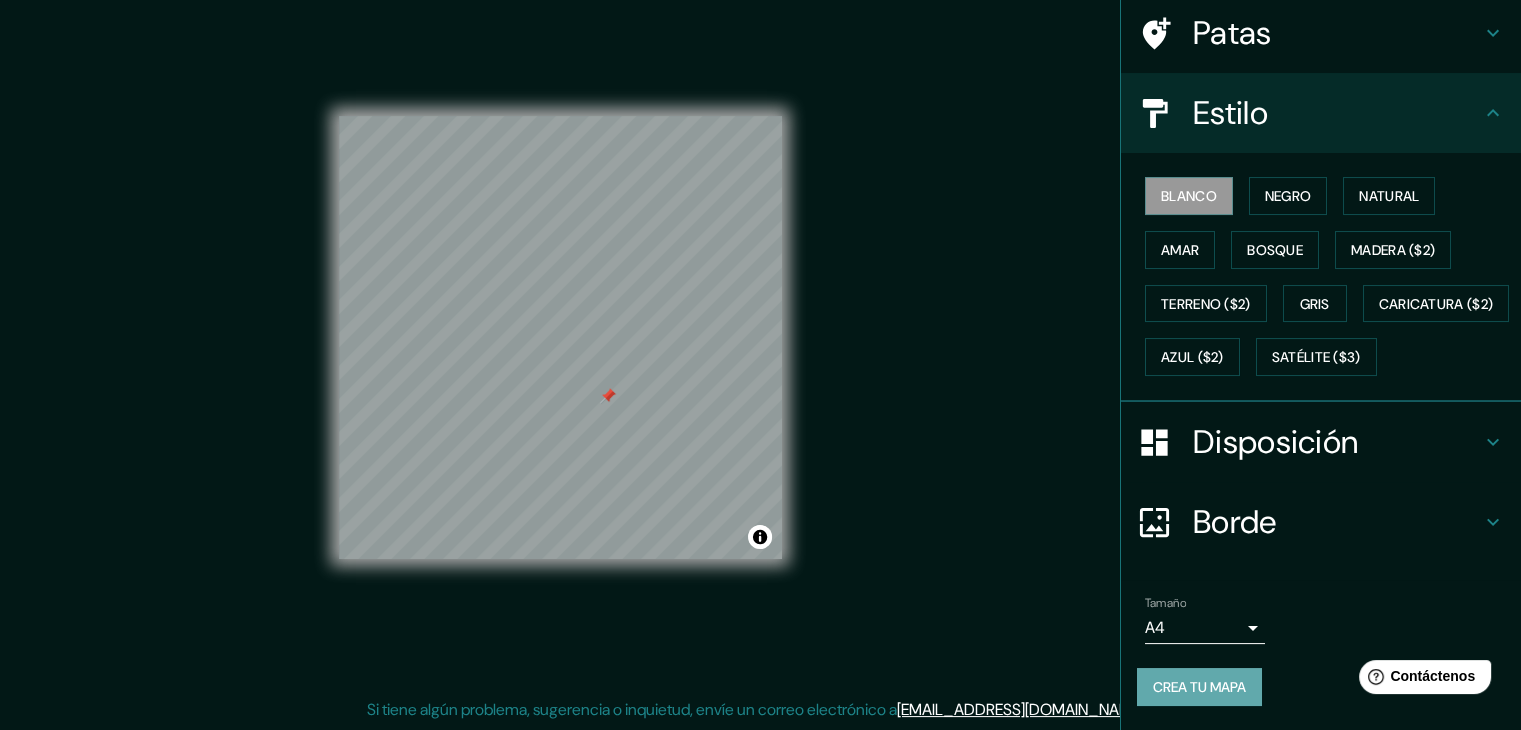 click on "Crea tu mapa" at bounding box center (1199, 687) 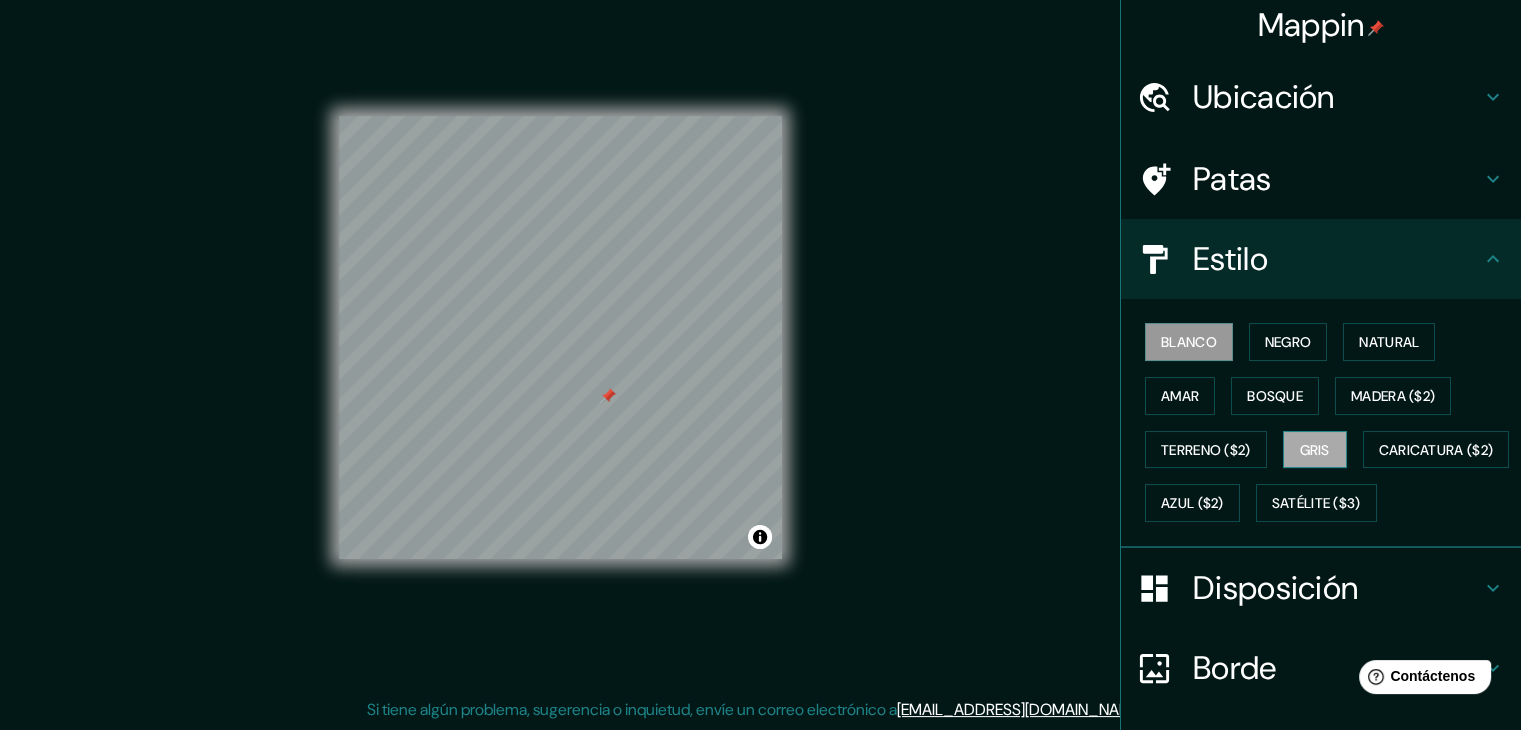 scroll, scrollTop: 0, scrollLeft: 0, axis: both 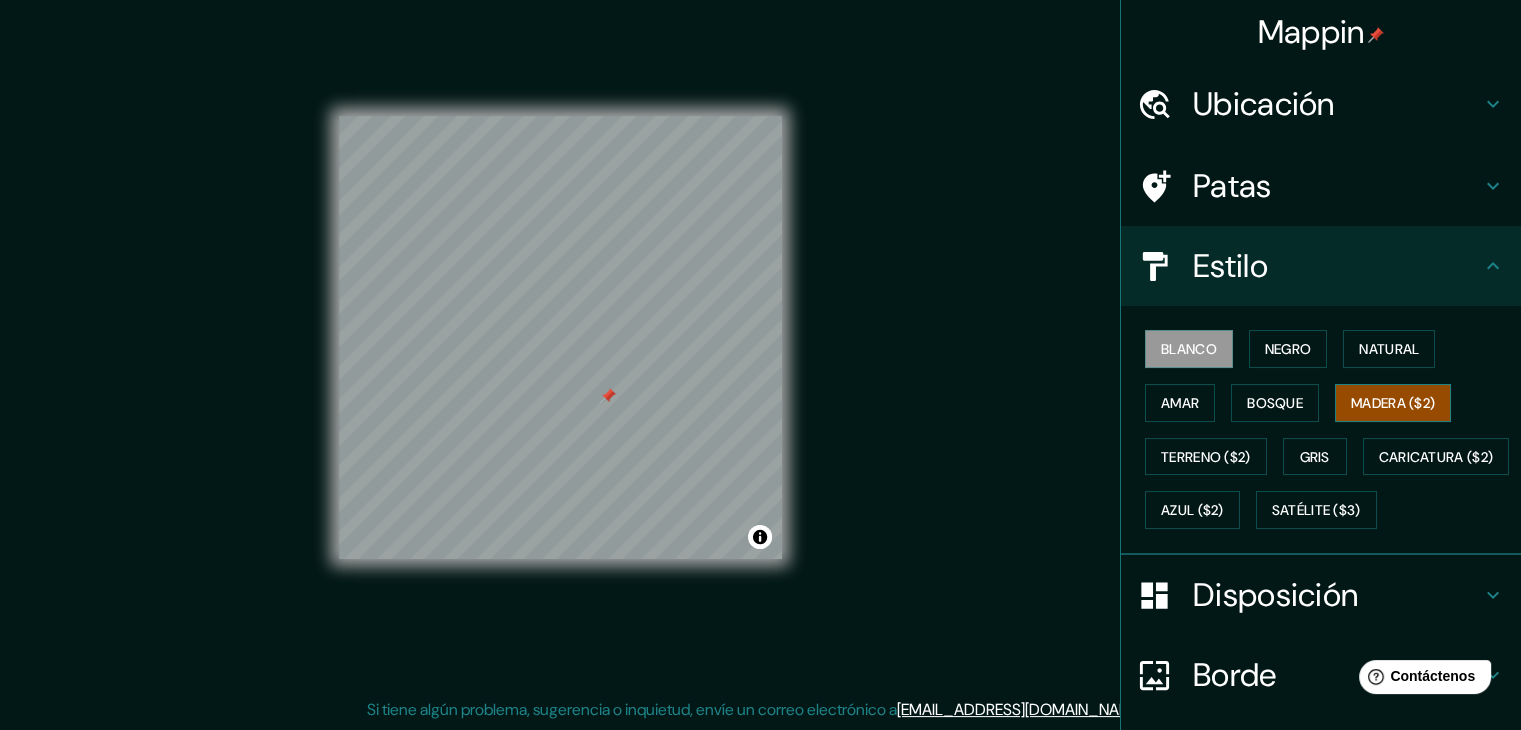 click on "Madera ($2)" at bounding box center [1393, 403] 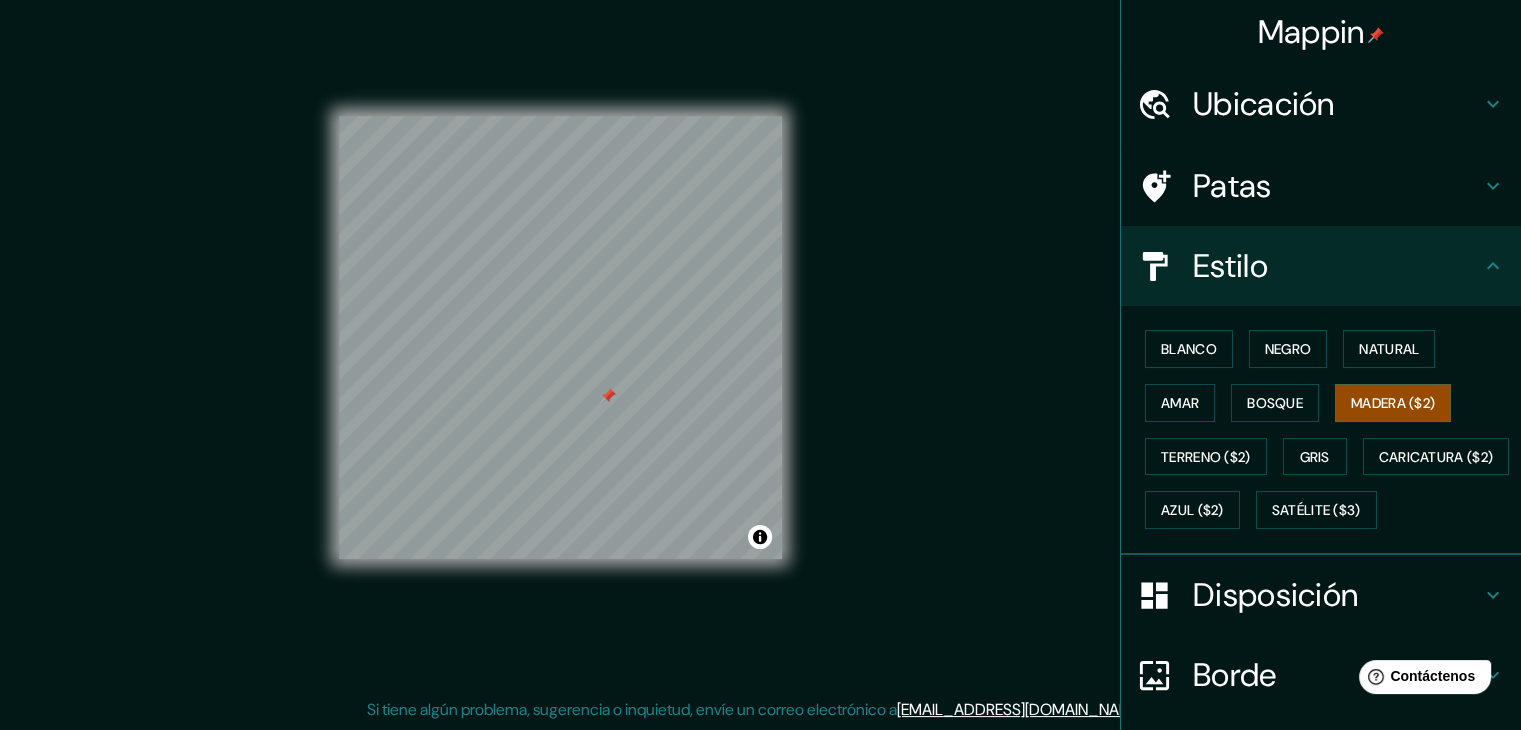 type 